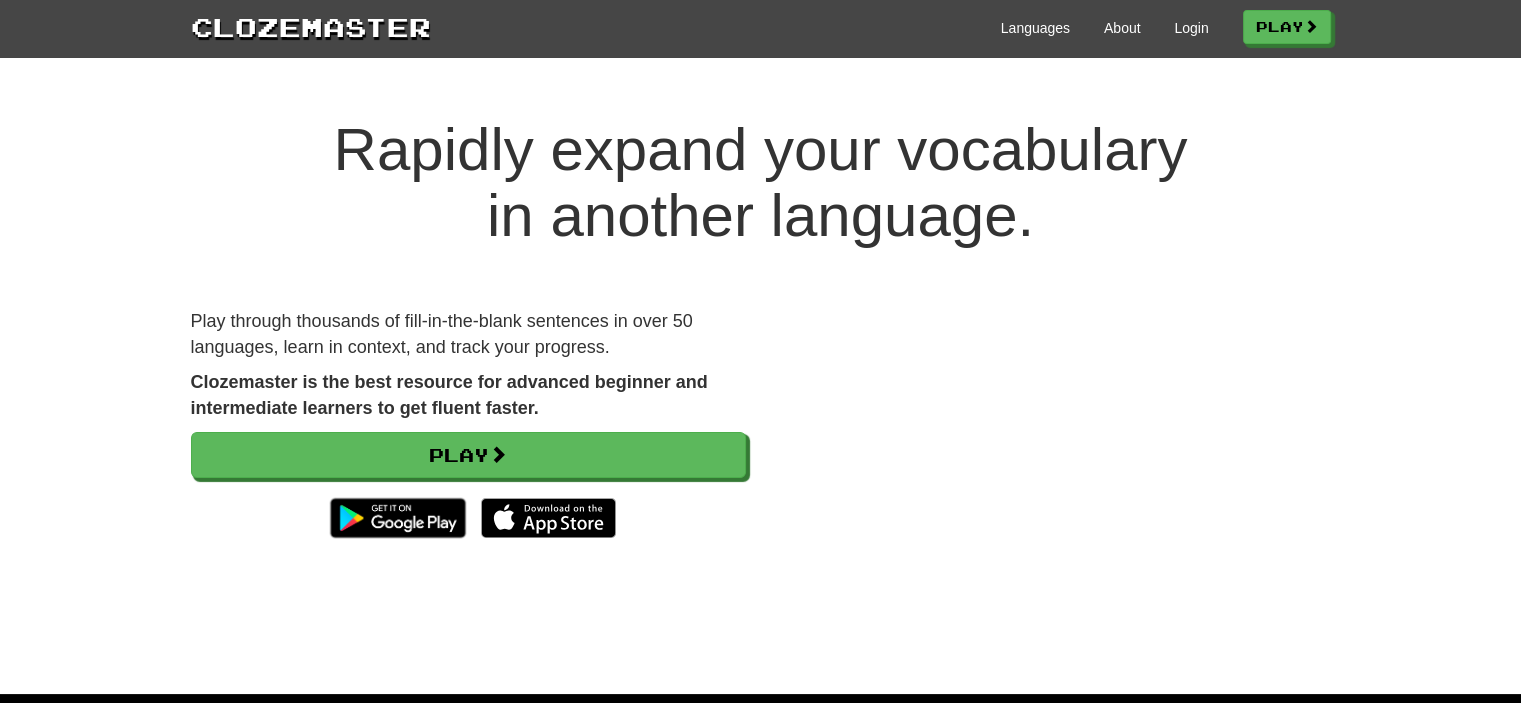 scroll, scrollTop: 0, scrollLeft: 0, axis: both 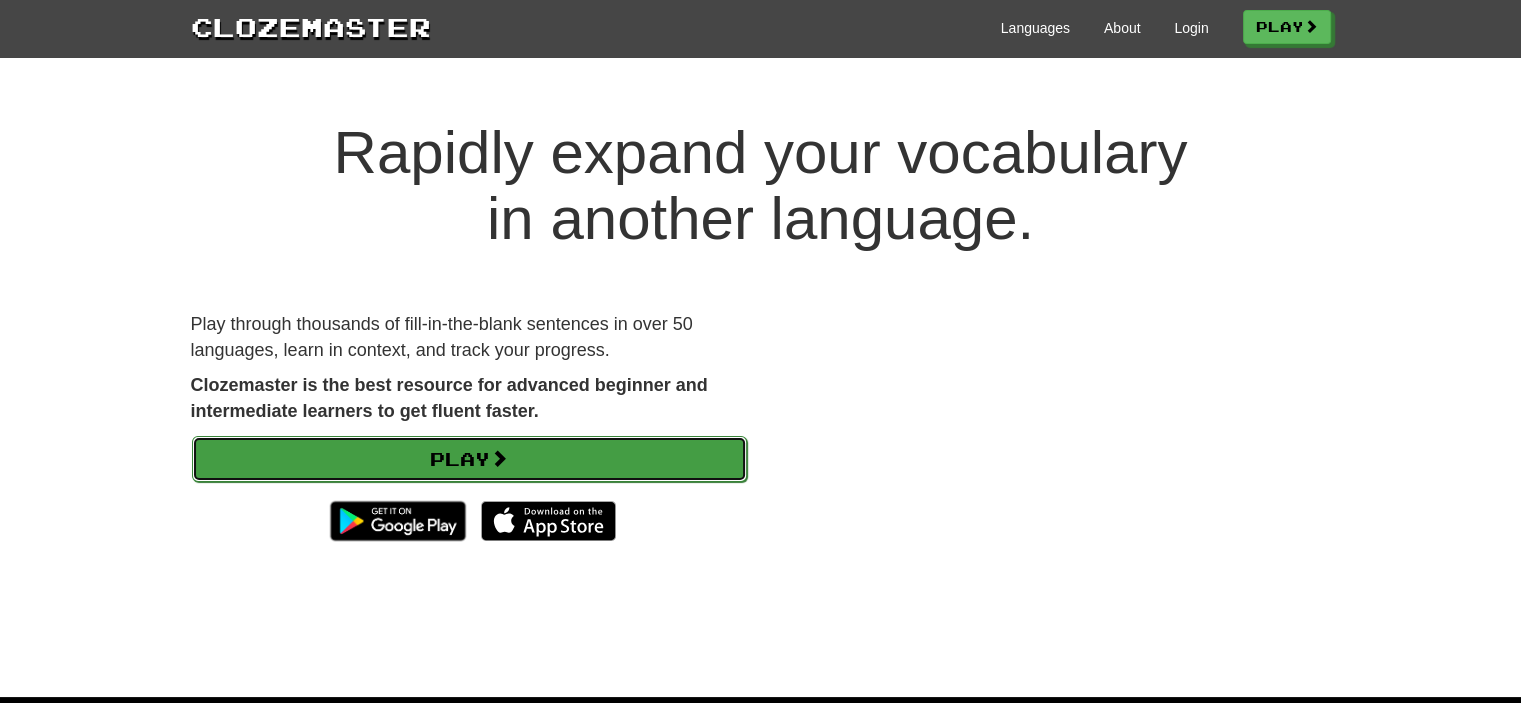 click on "Play" at bounding box center [469, 459] 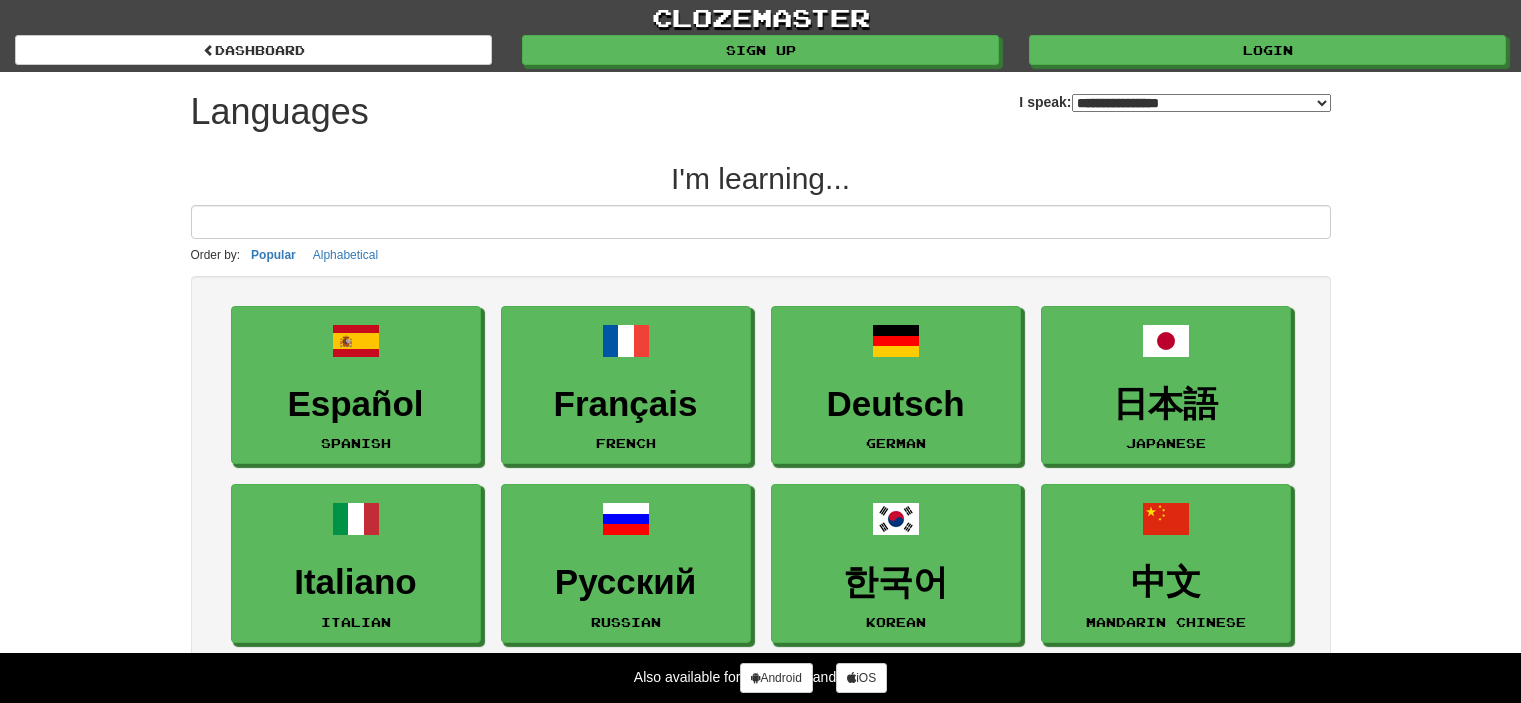 select on "*******" 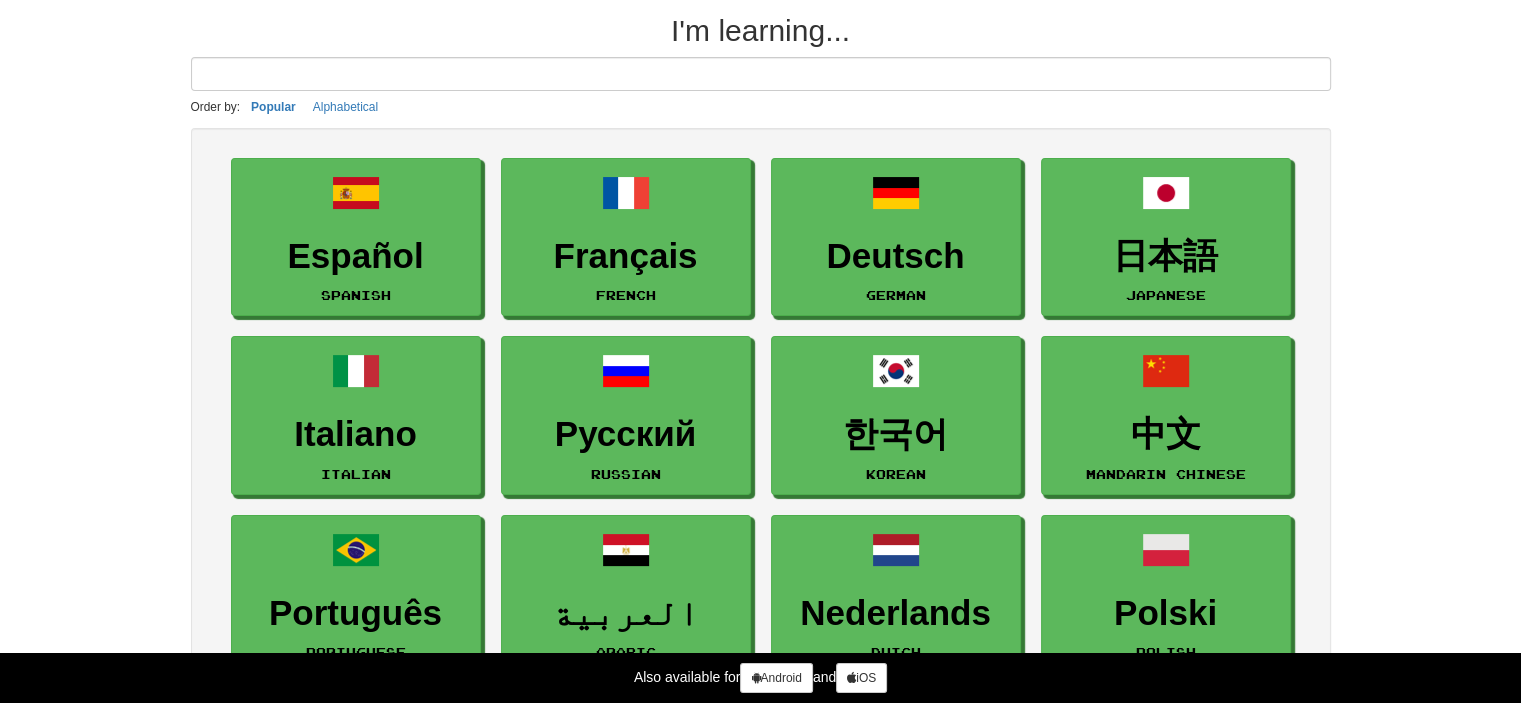 scroll, scrollTop: 0, scrollLeft: 0, axis: both 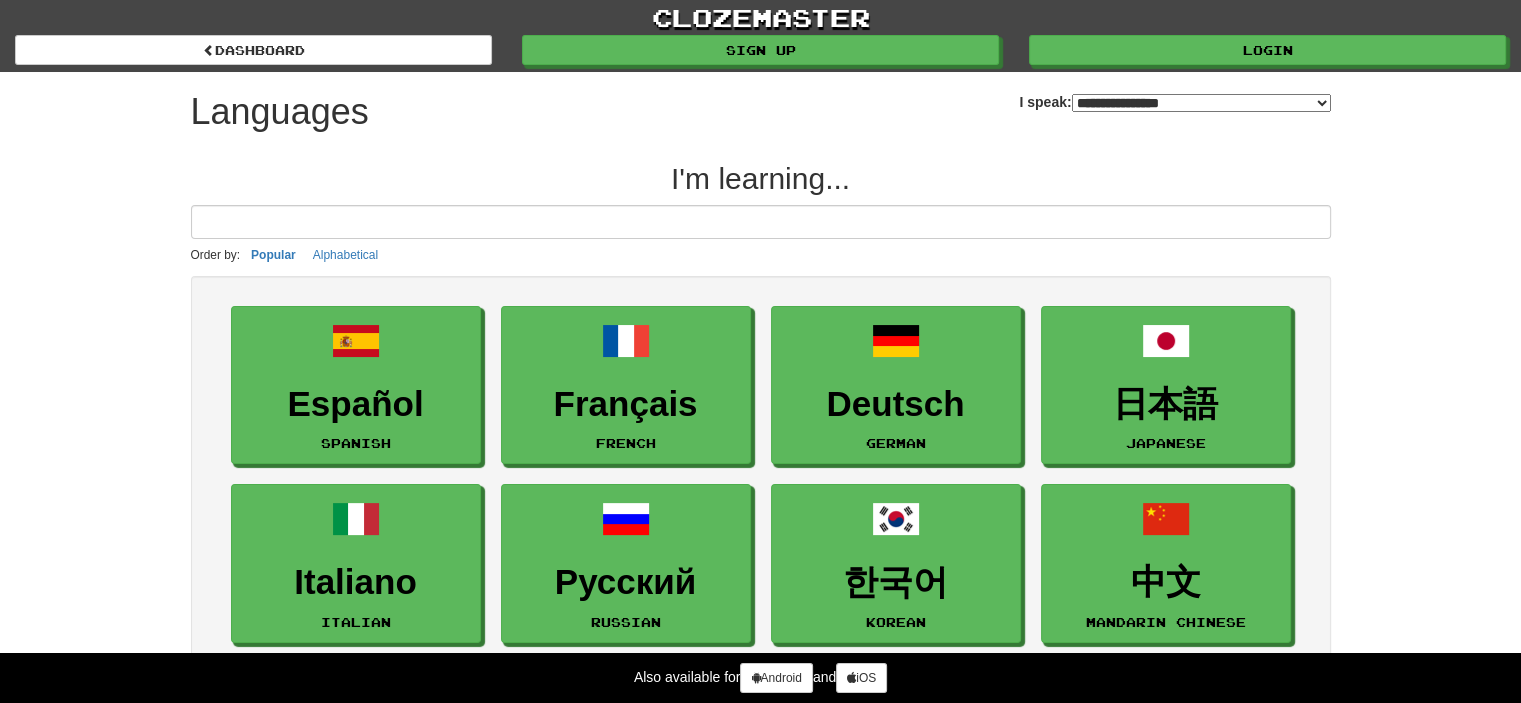 click at bounding box center [761, 222] 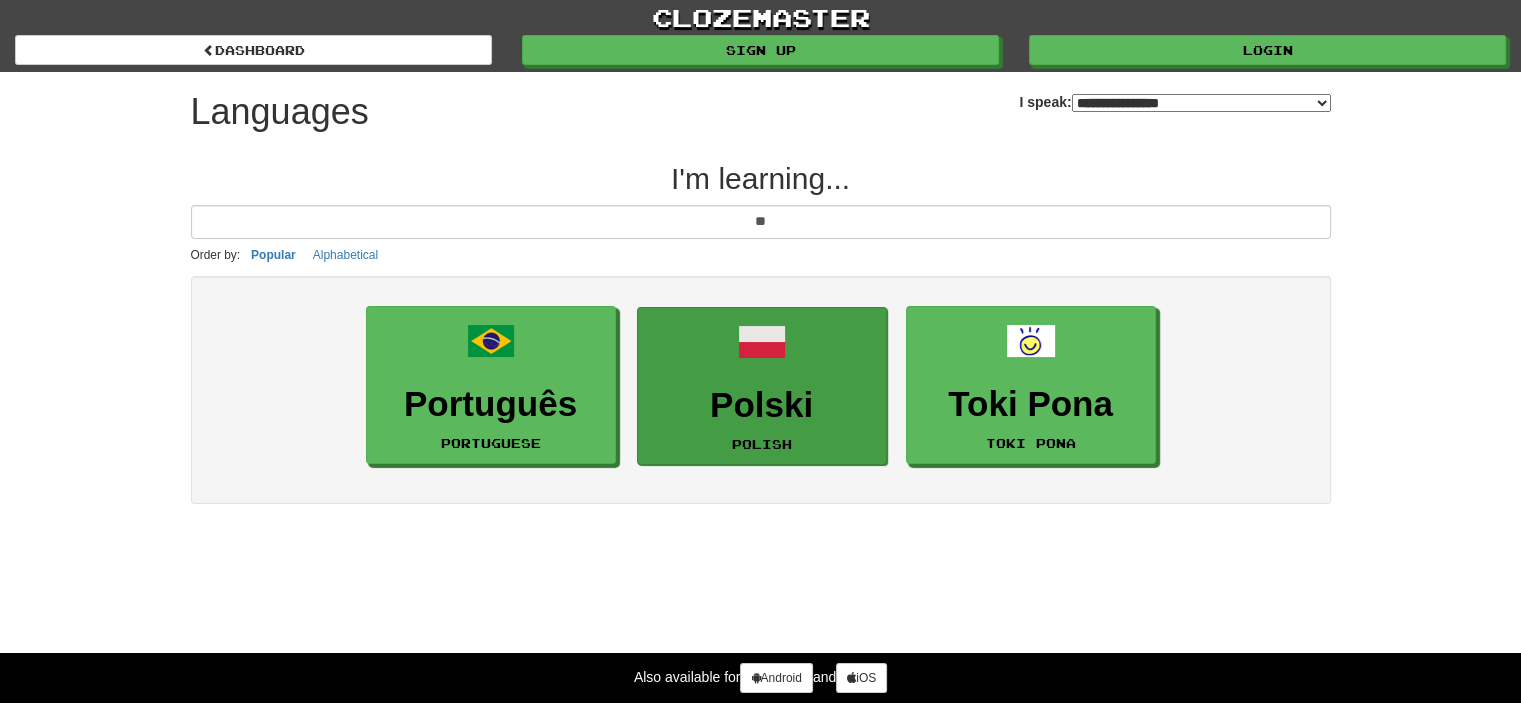 type on "**" 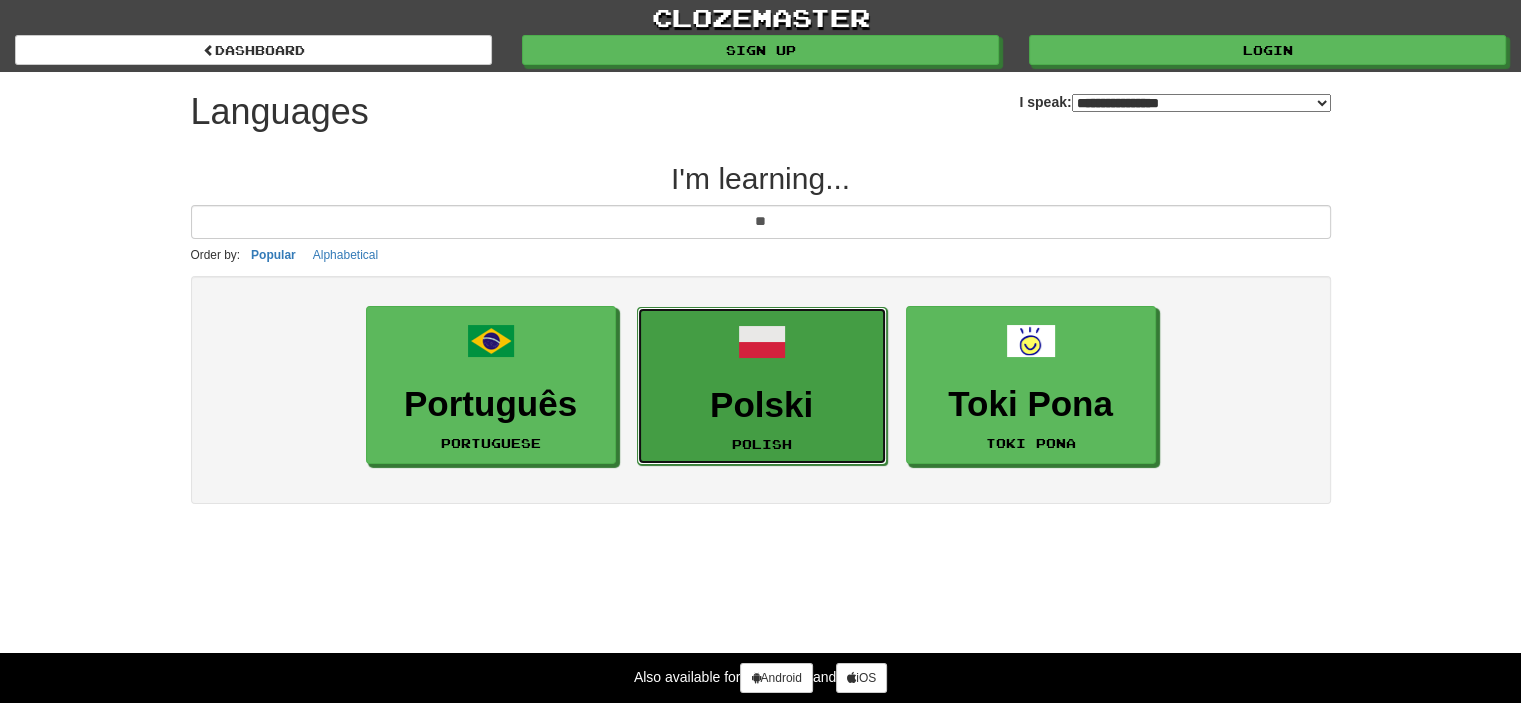 click on "Polski Polish" at bounding box center (762, 386) 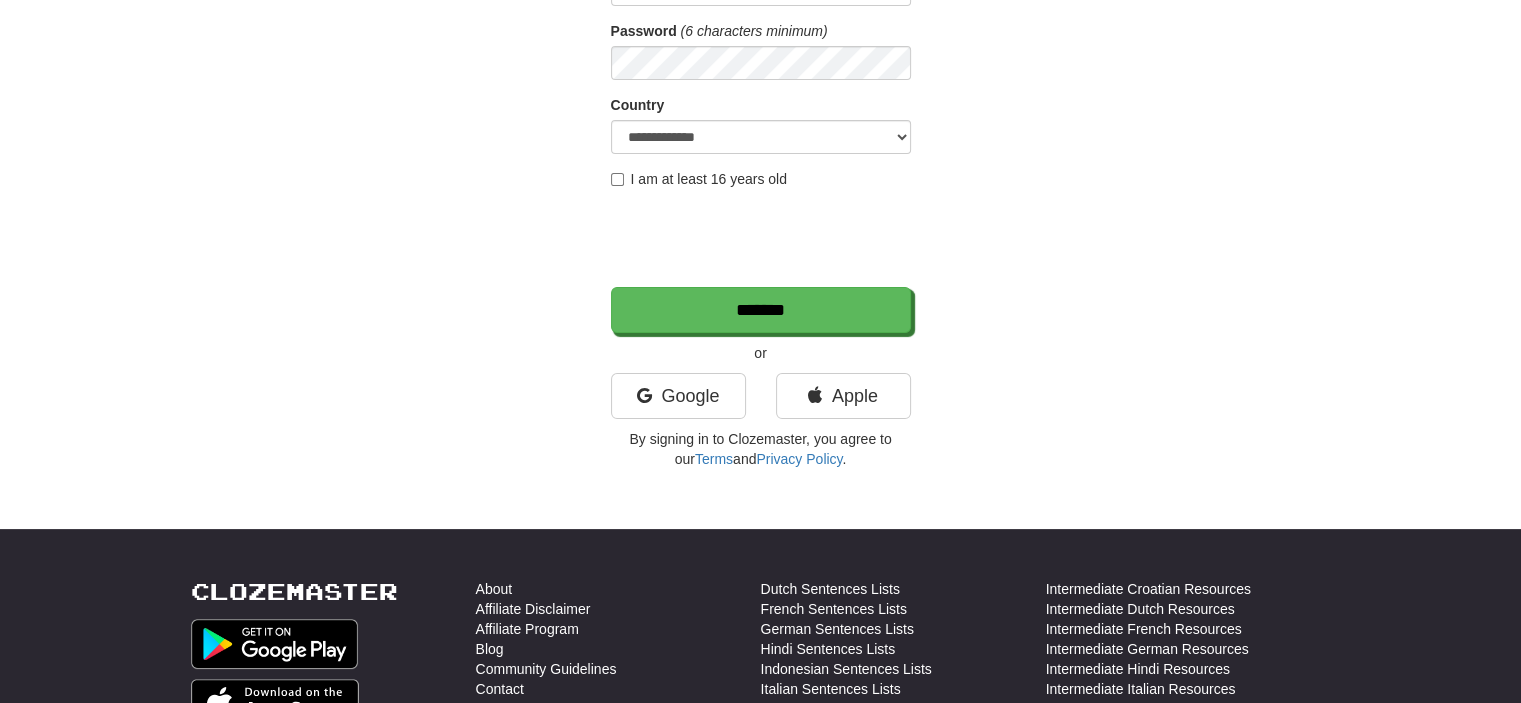 scroll, scrollTop: 300, scrollLeft: 0, axis: vertical 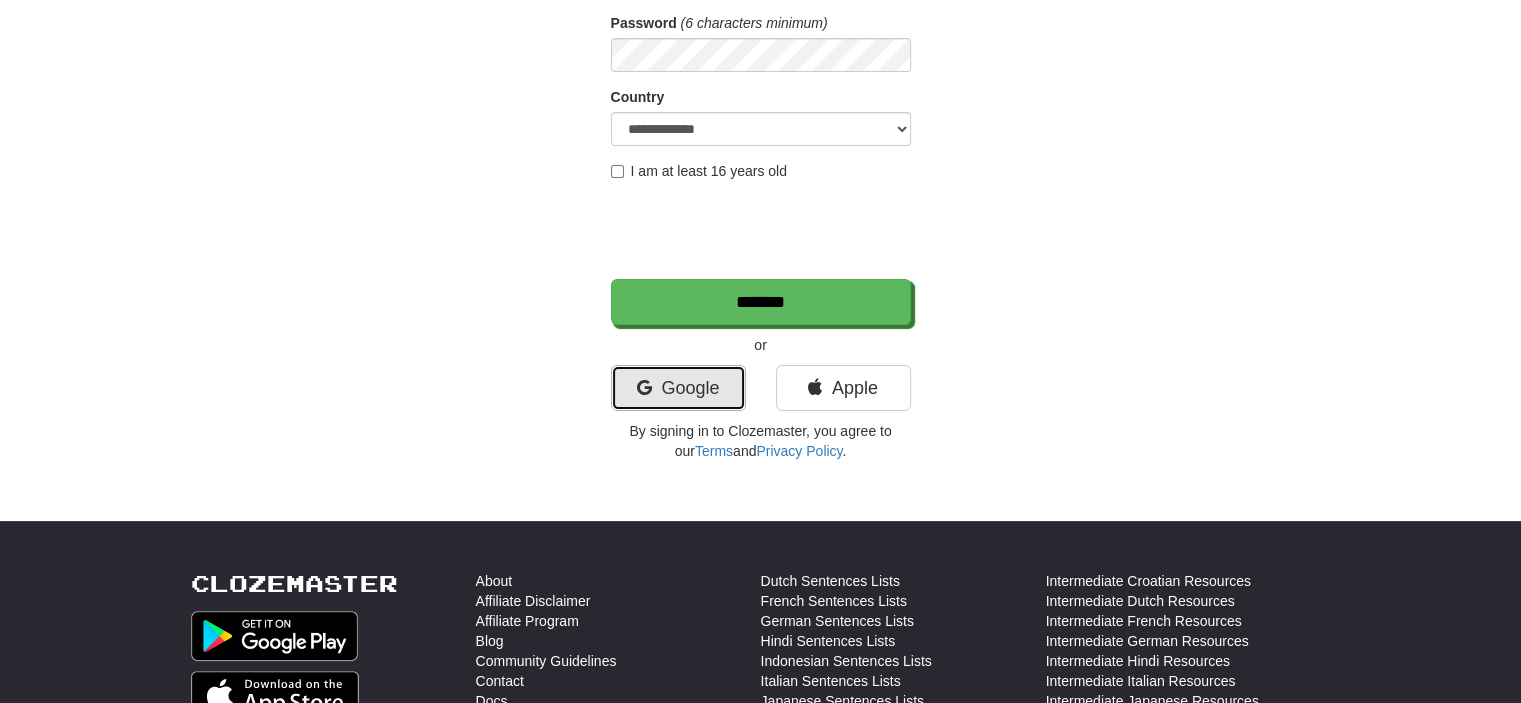 click on "Google" at bounding box center (678, 388) 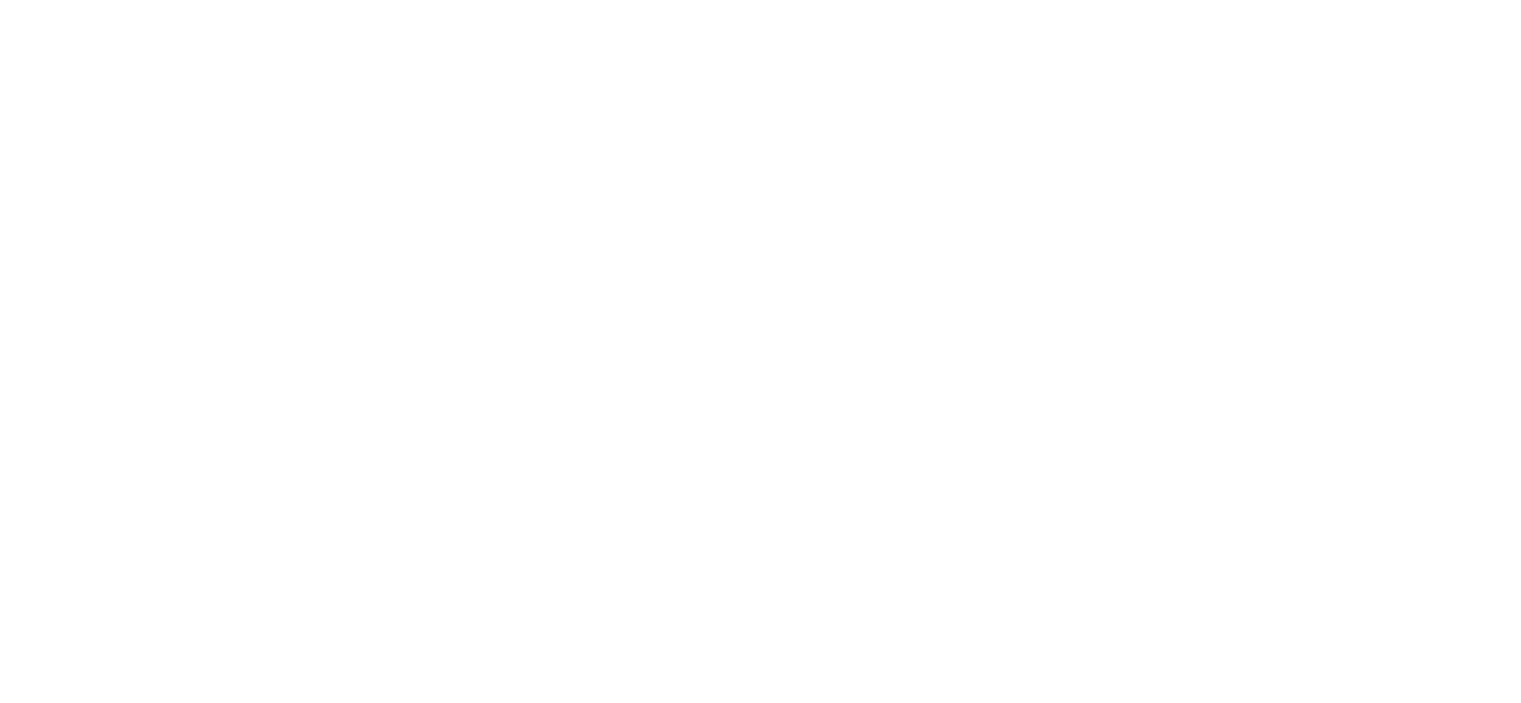 scroll, scrollTop: 0, scrollLeft: 0, axis: both 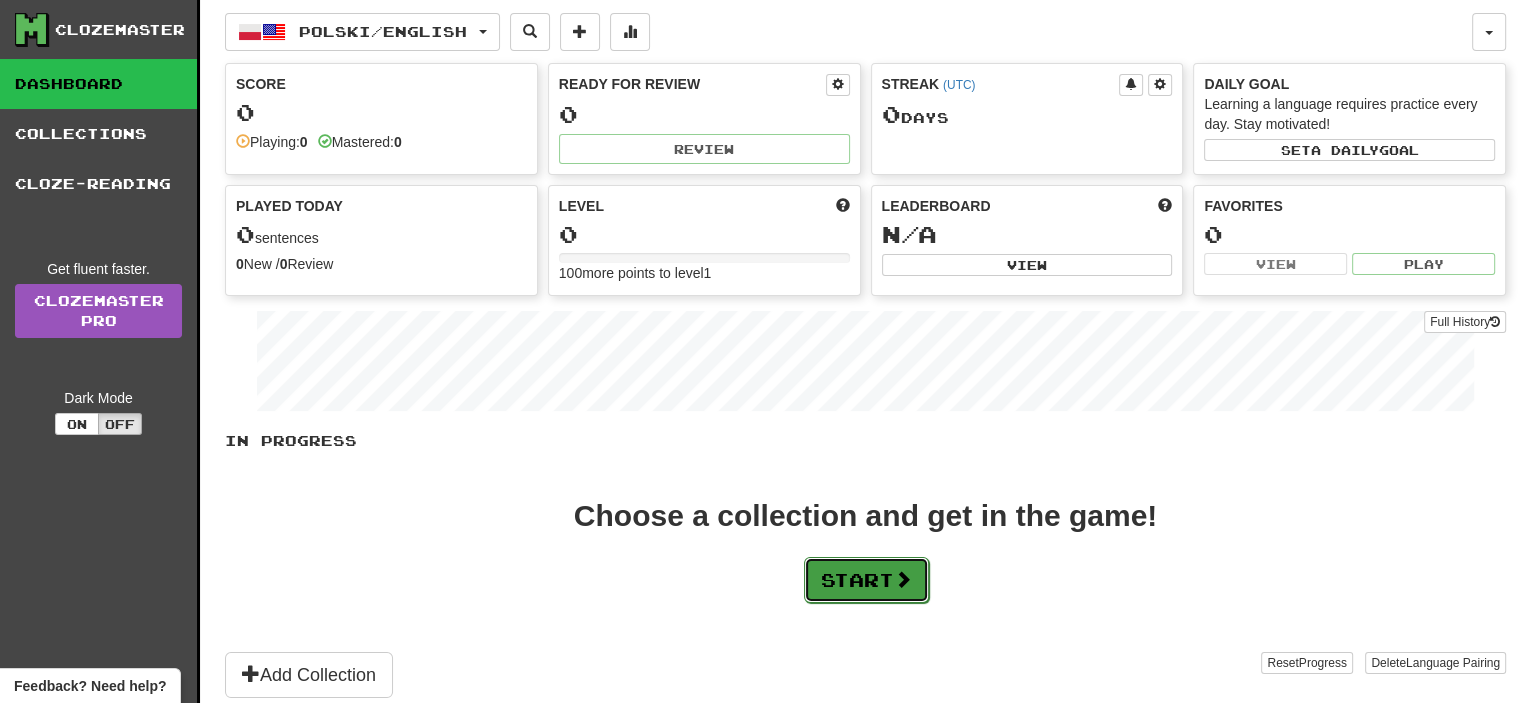 click on "Start" at bounding box center (866, 580) 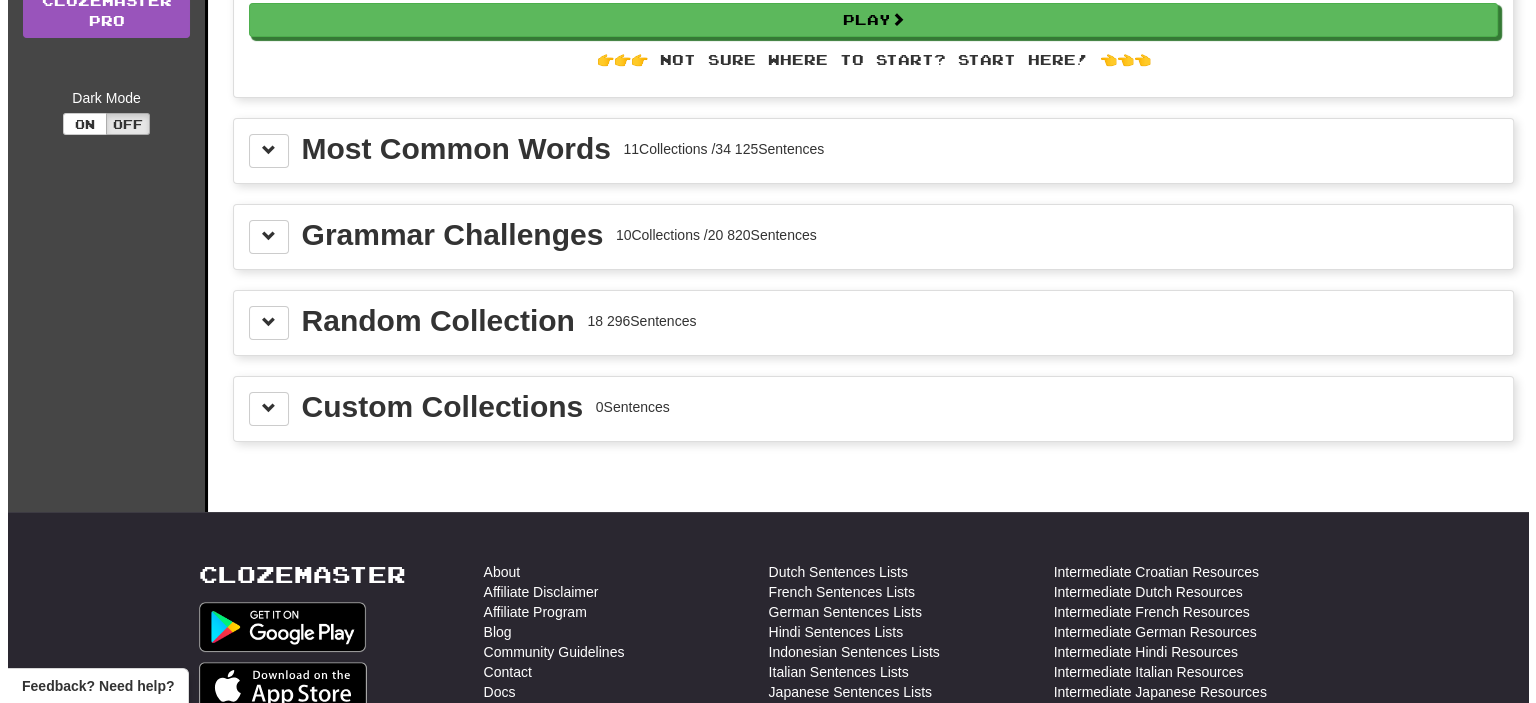 scroll, scrollTop: 0, scrollLeft: 0, axis: both 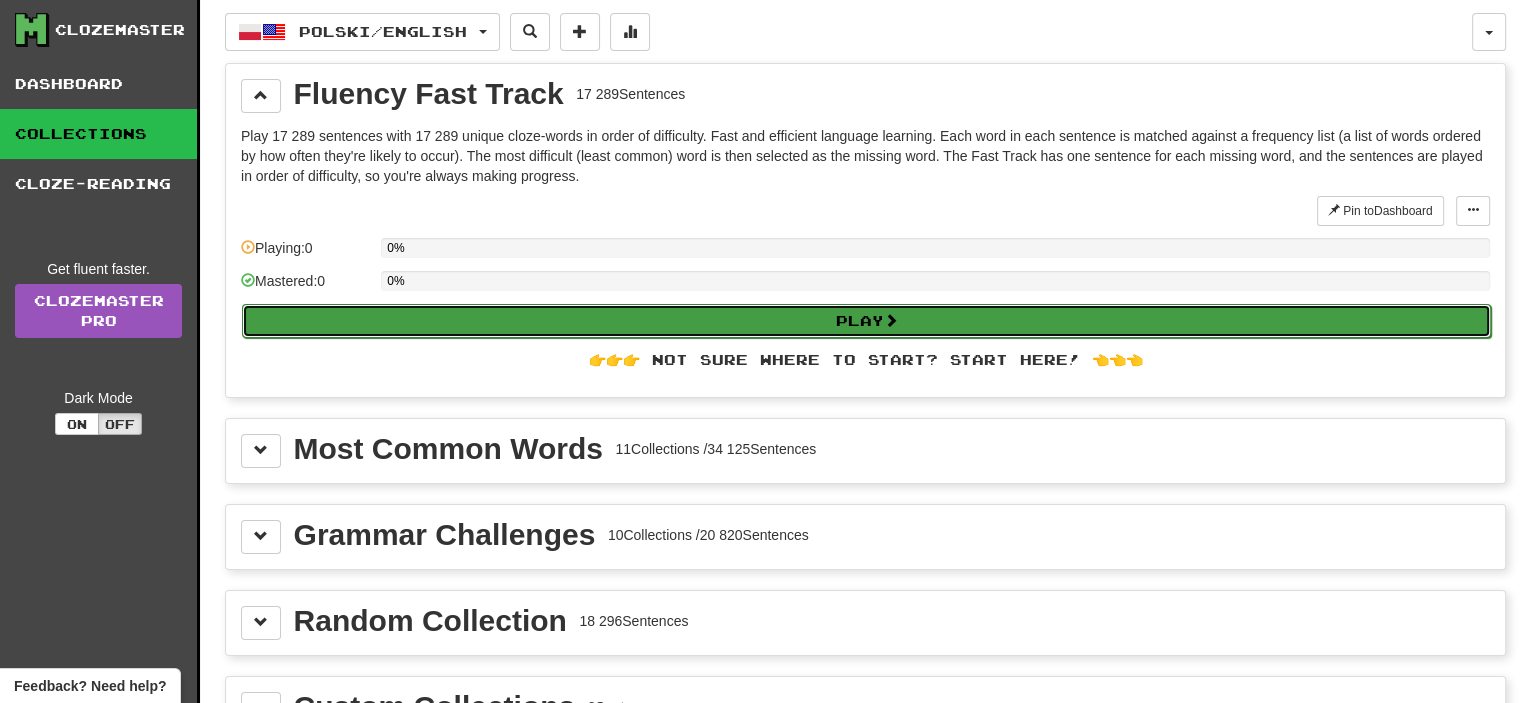 click on "Play" at bounding box center (866, 321) 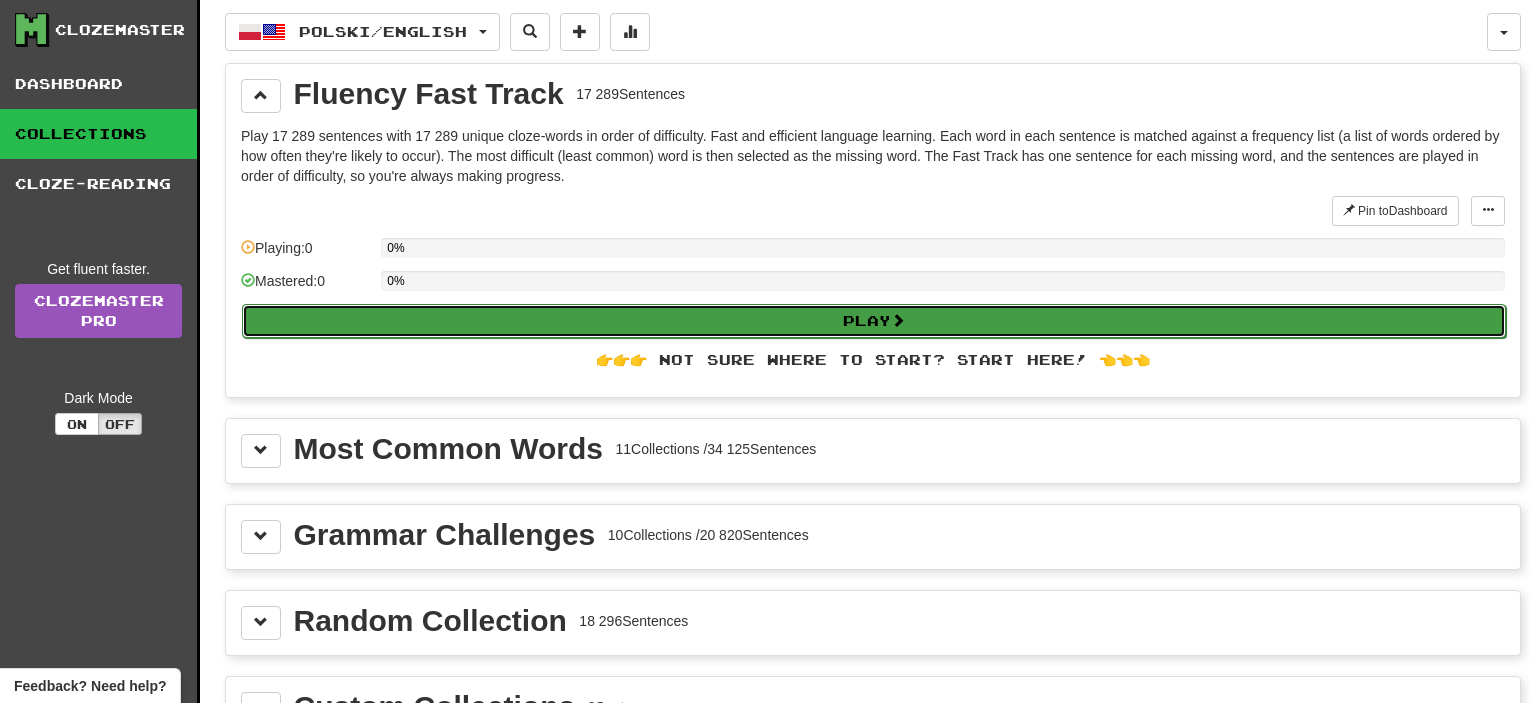 select on "**" 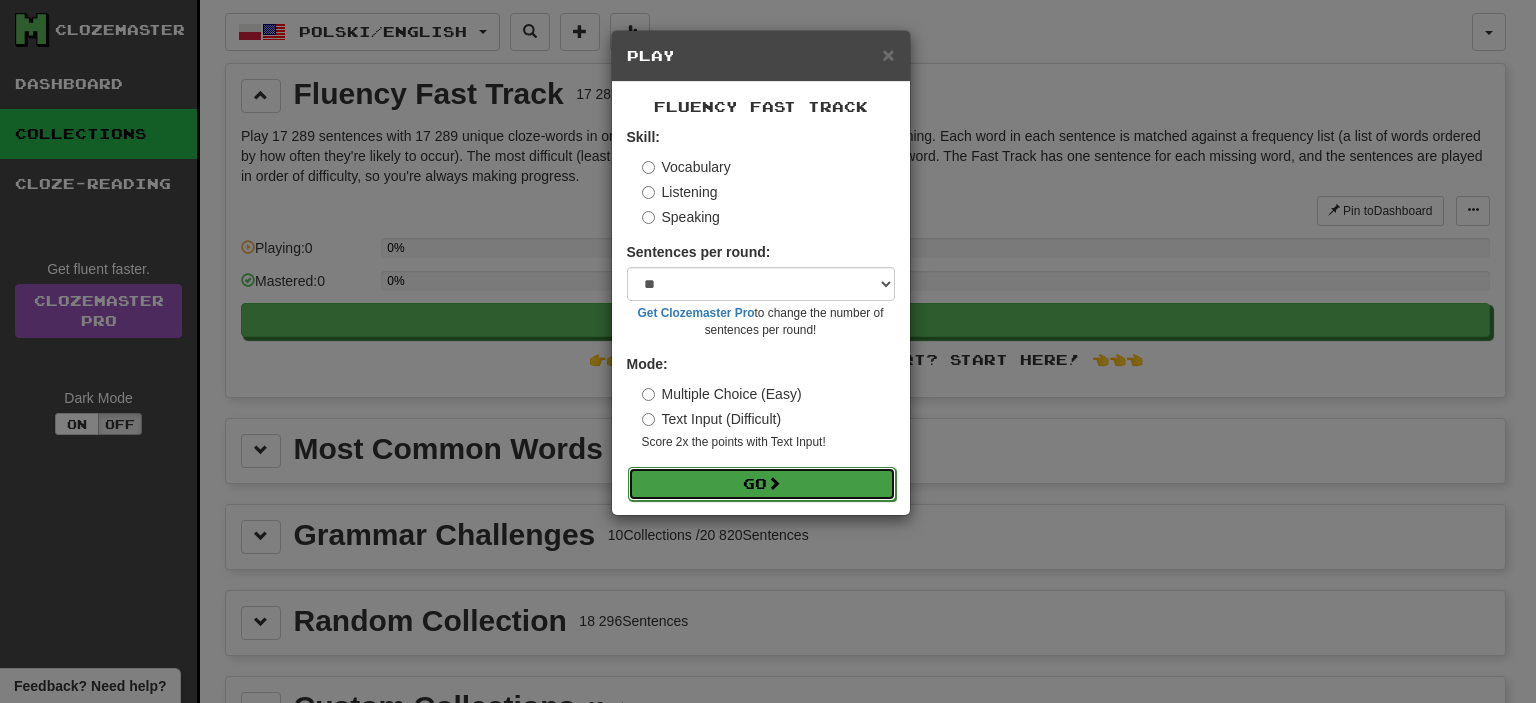 click on "Go" at bounding box center [762, 484] 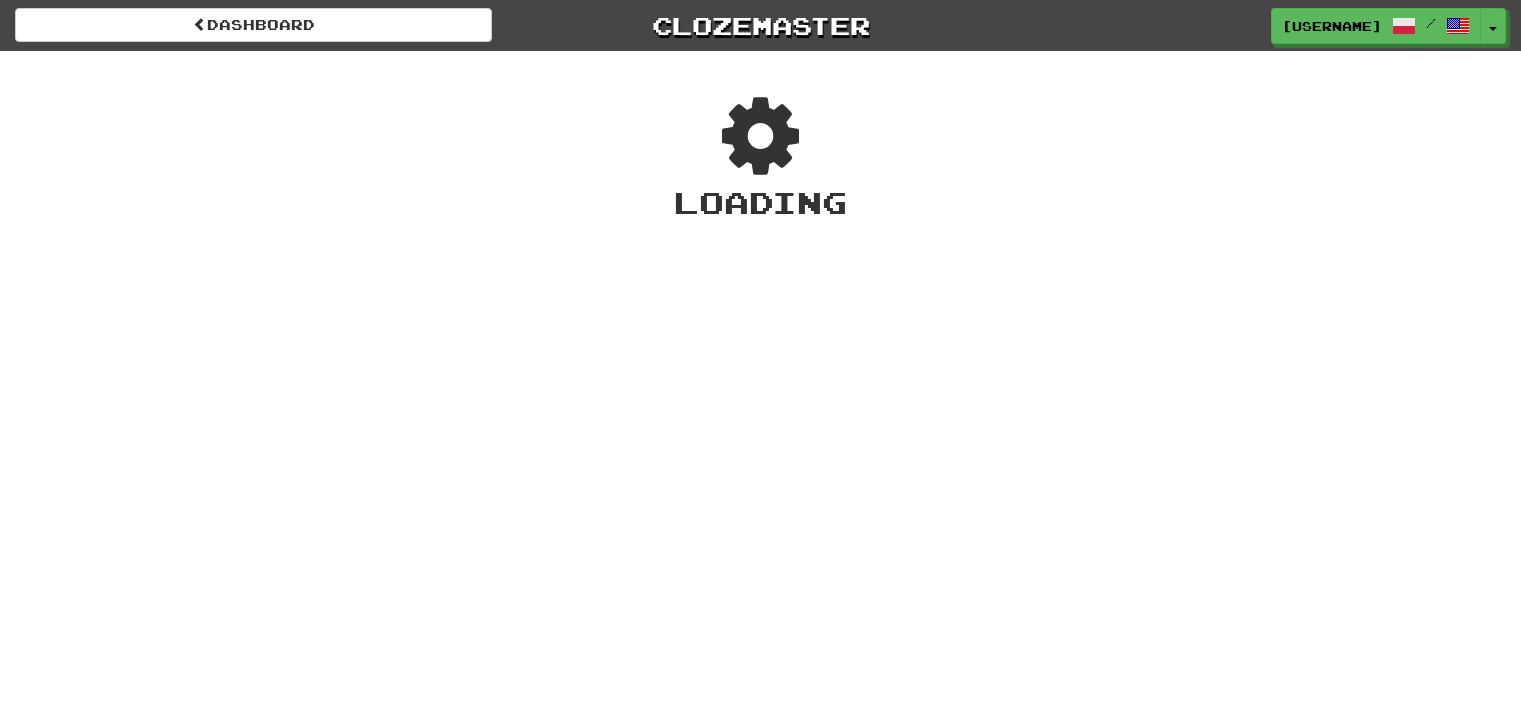 scroll, scrollTop: 0, scrollLeft: 0, axis: both 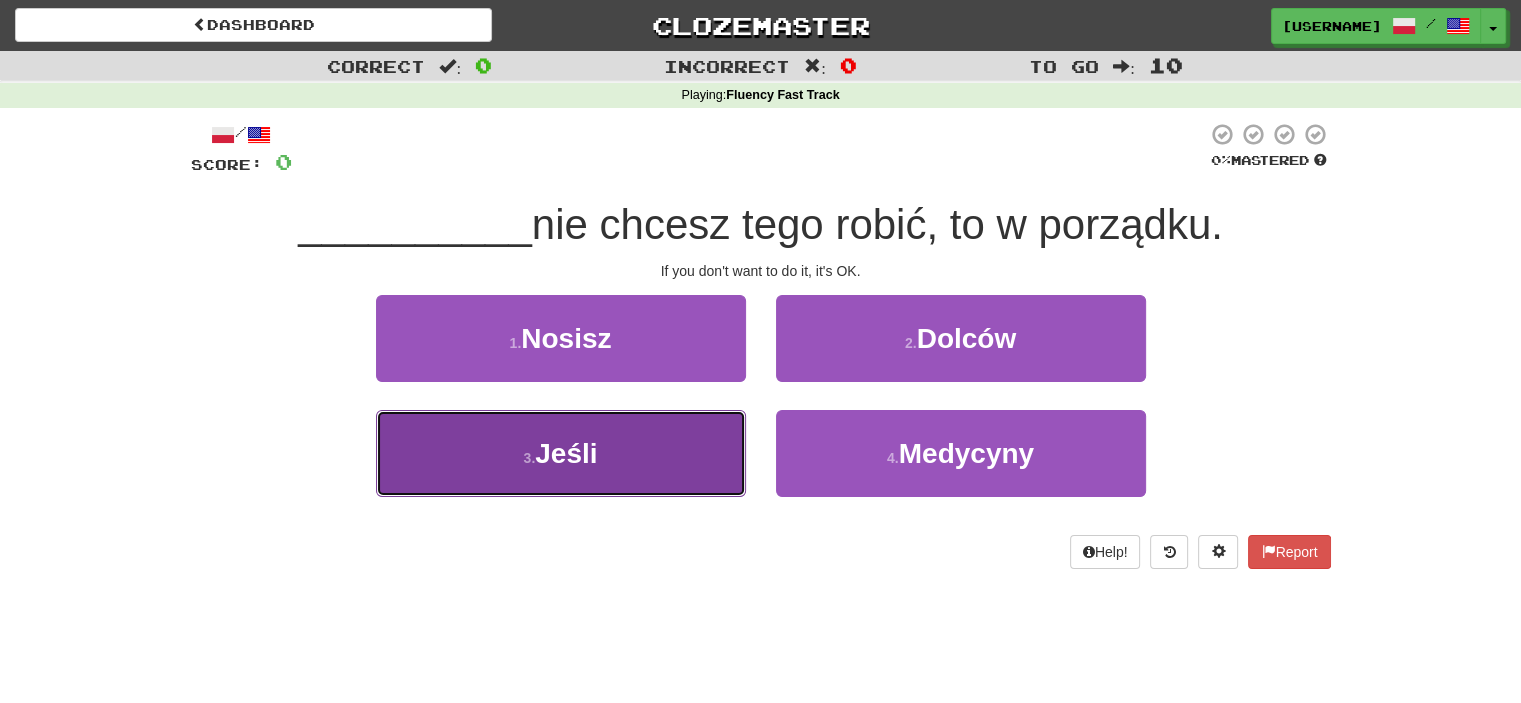 click on "Jeśli" at bounding box center [566, 453] 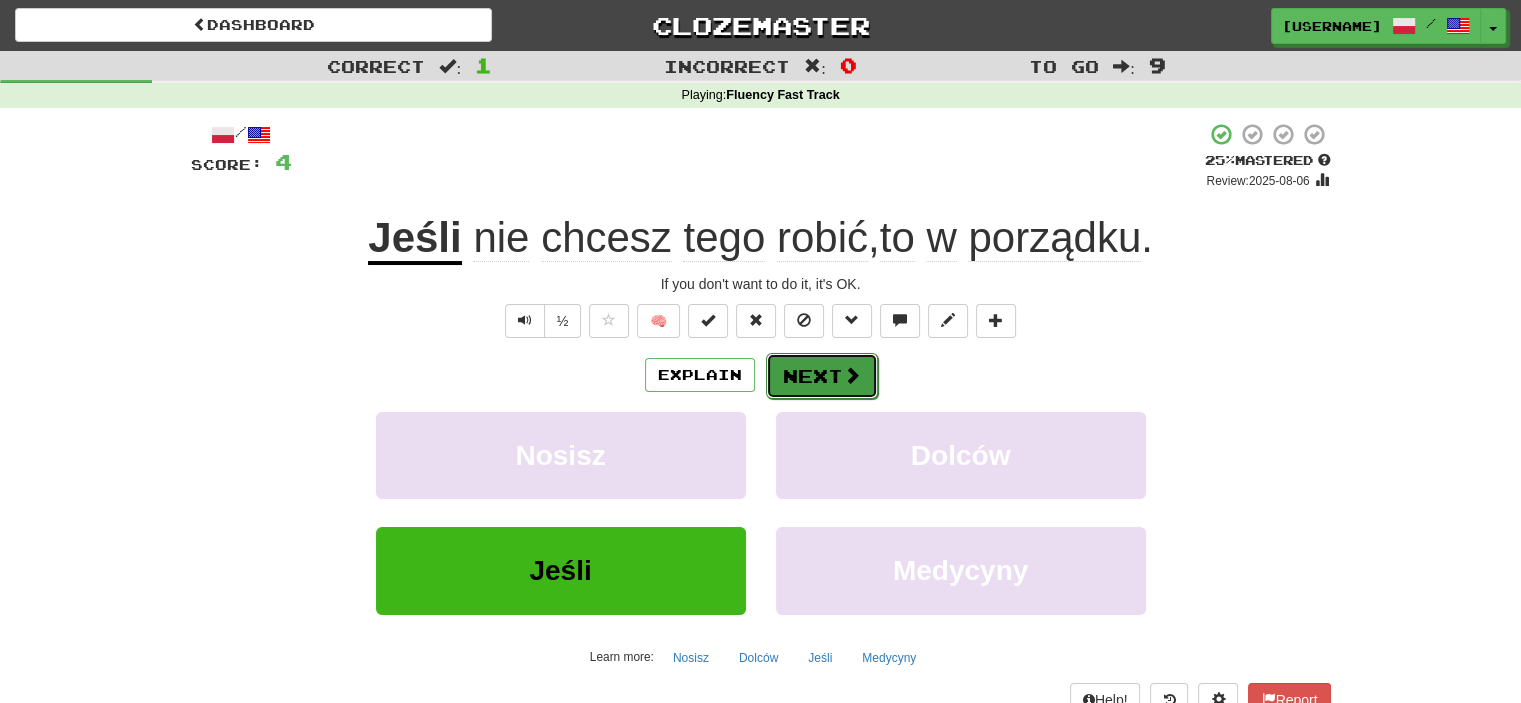 click at bounding box center (852, 375) 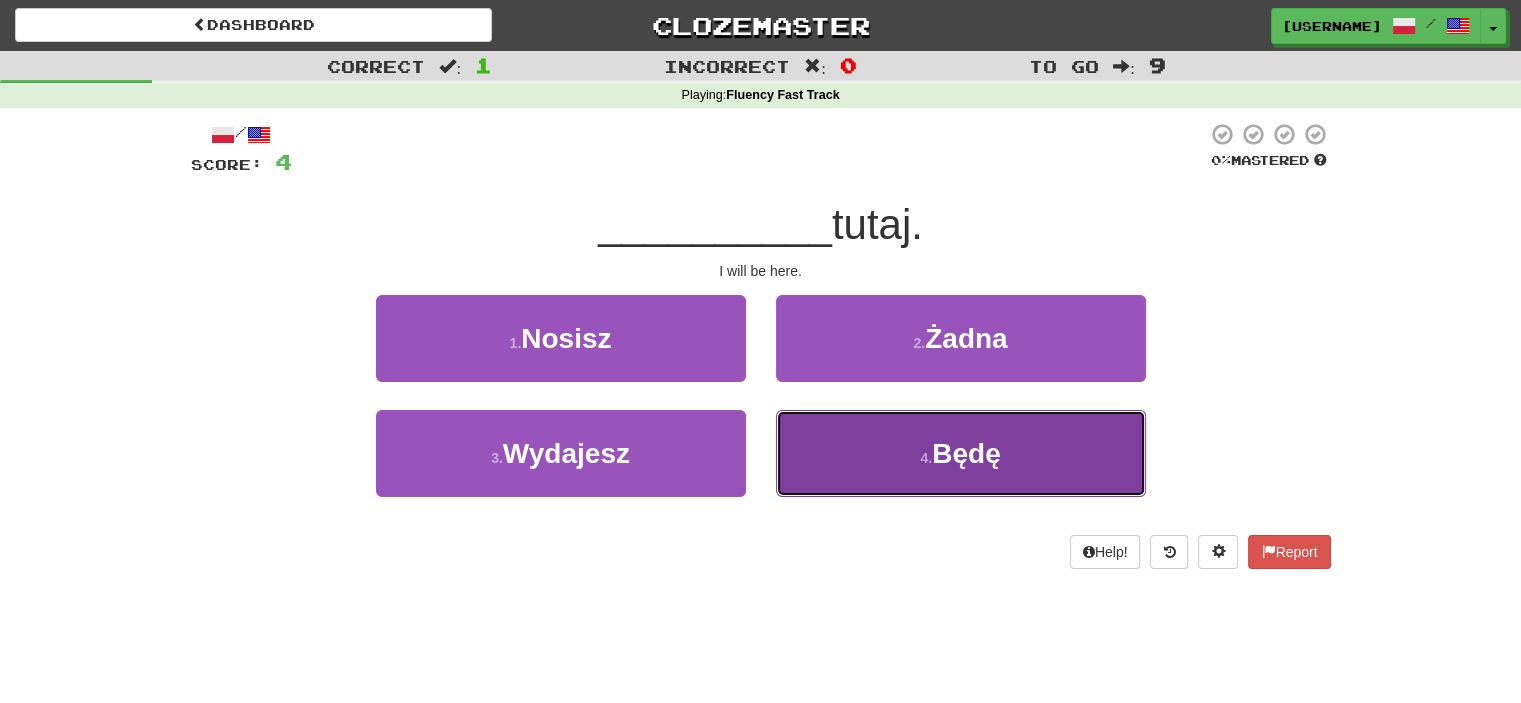 click on "4 .  Będę" at bounding box center [961, 453] 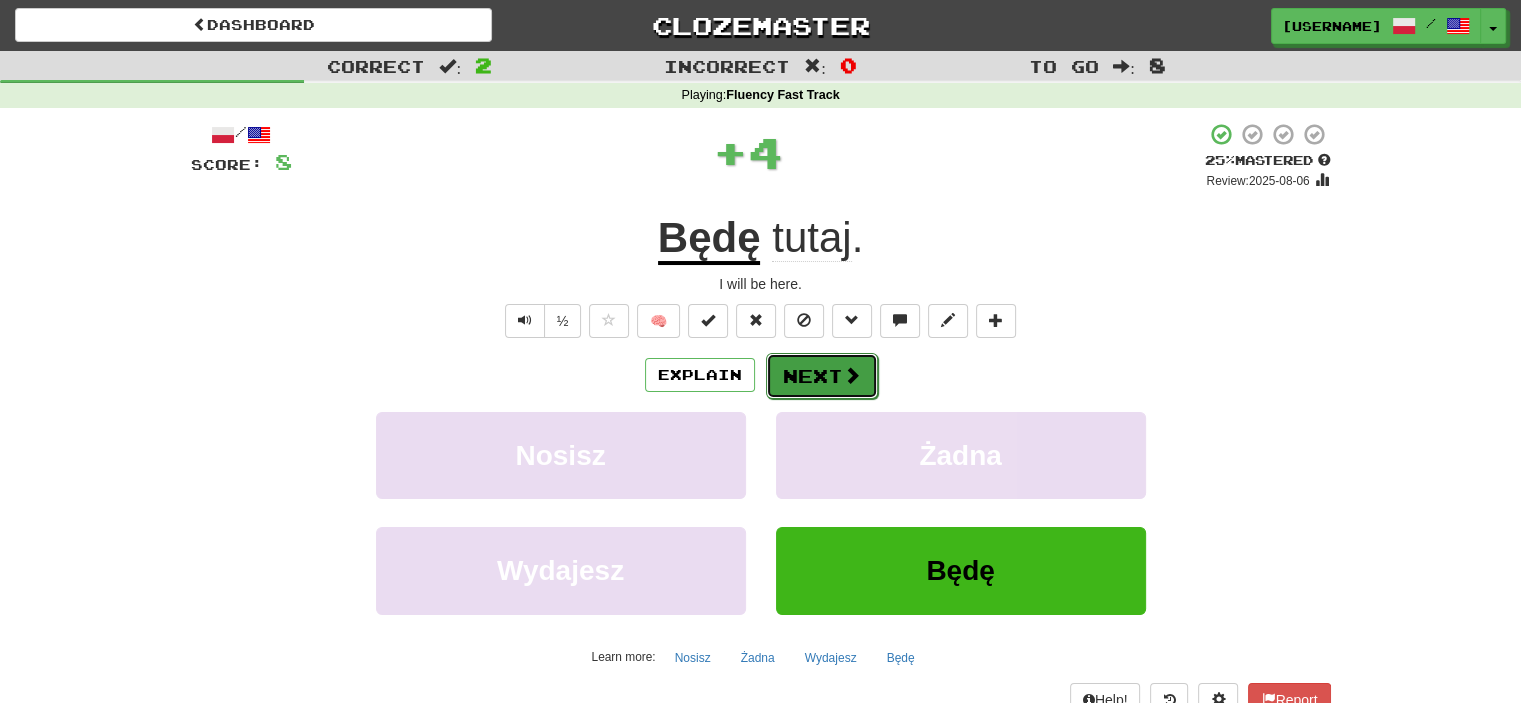 click on "Next" at bounding box center [822, 376] 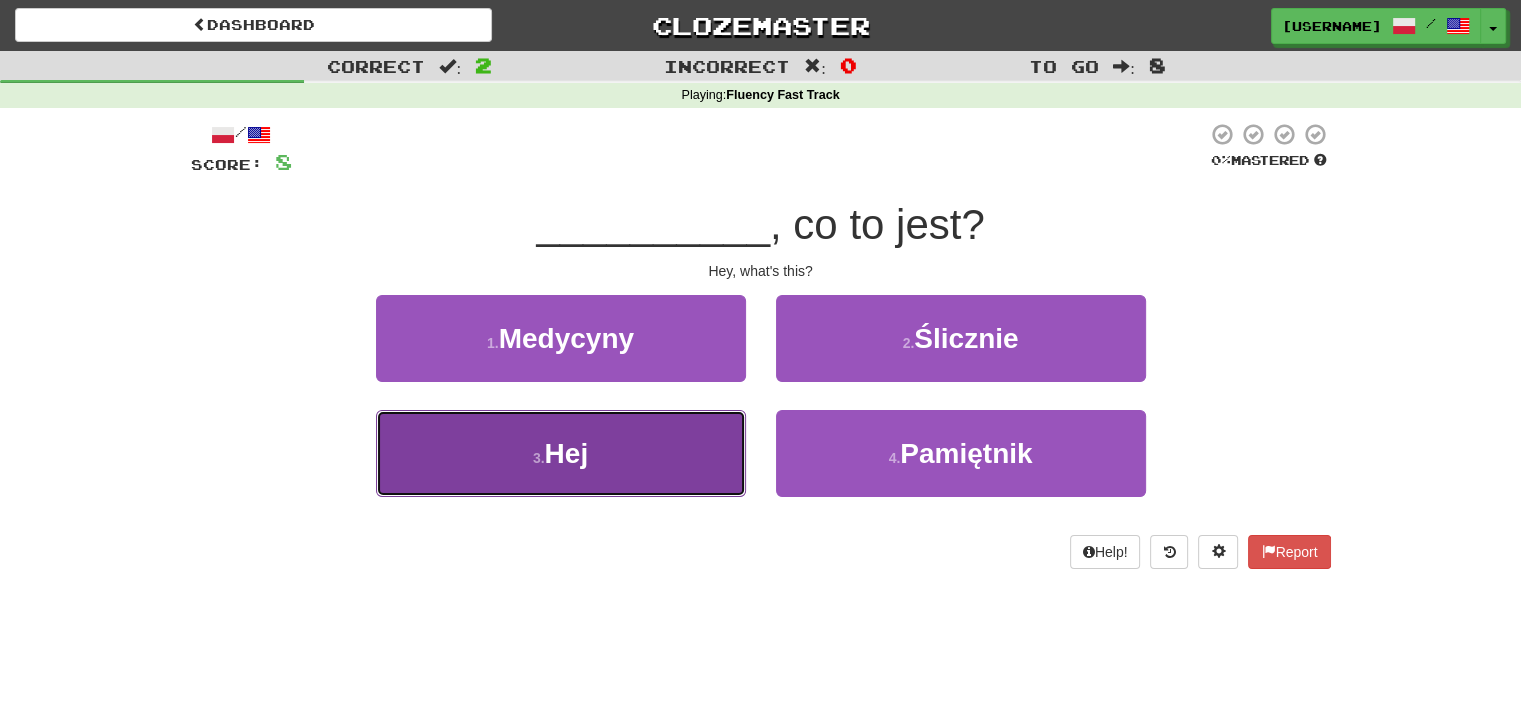 click on "3 .  Hej" at bounding box center (561, 453) 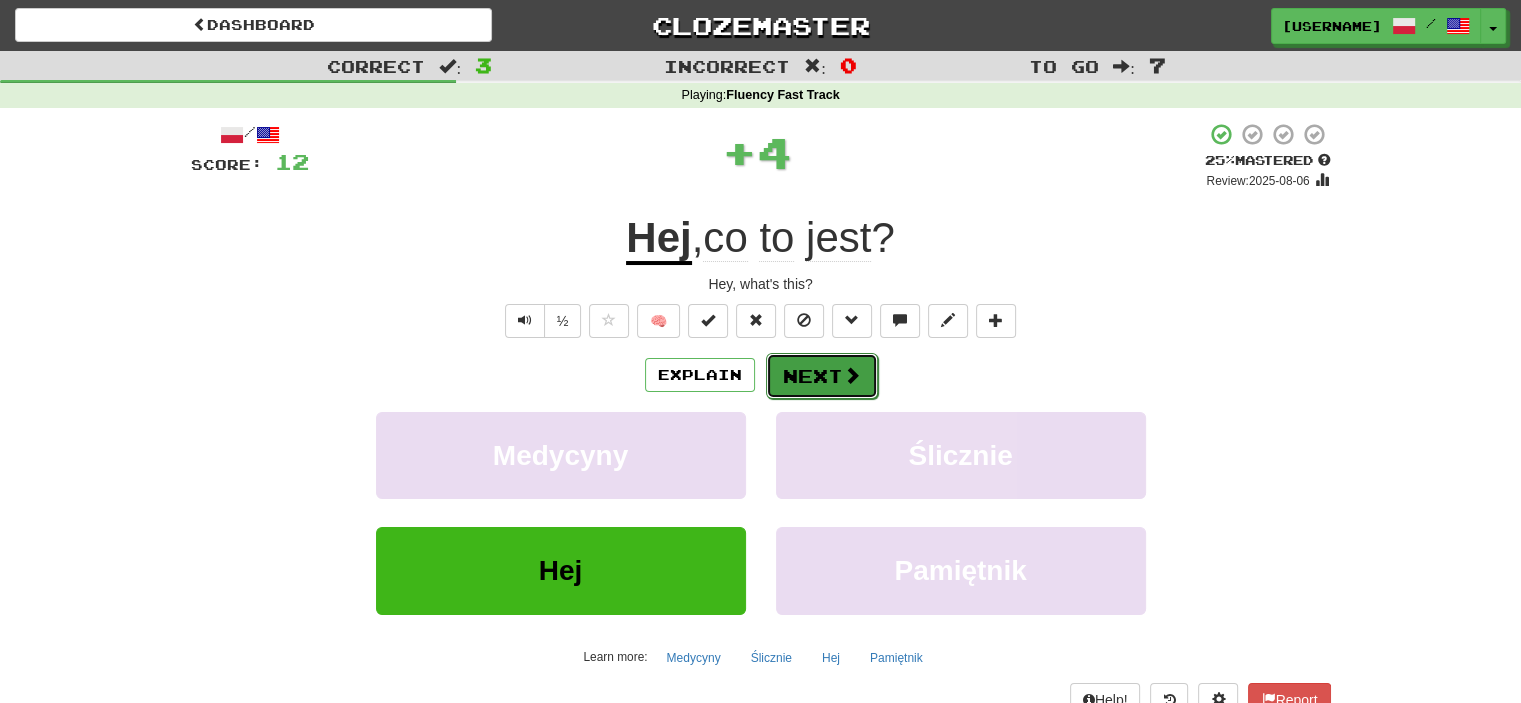 click at bounding box center [852, 375] 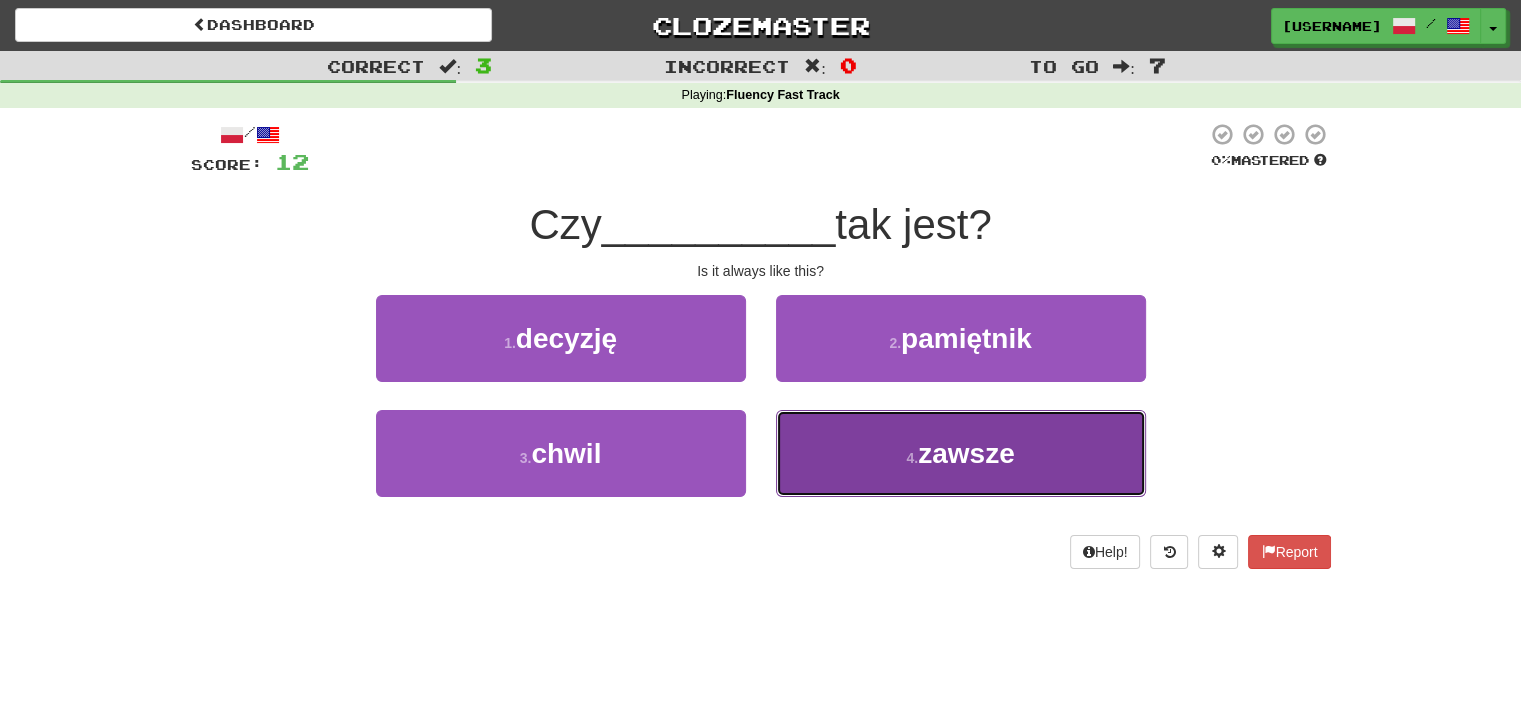 click on "zawsze" at bounding box center (966, 453) 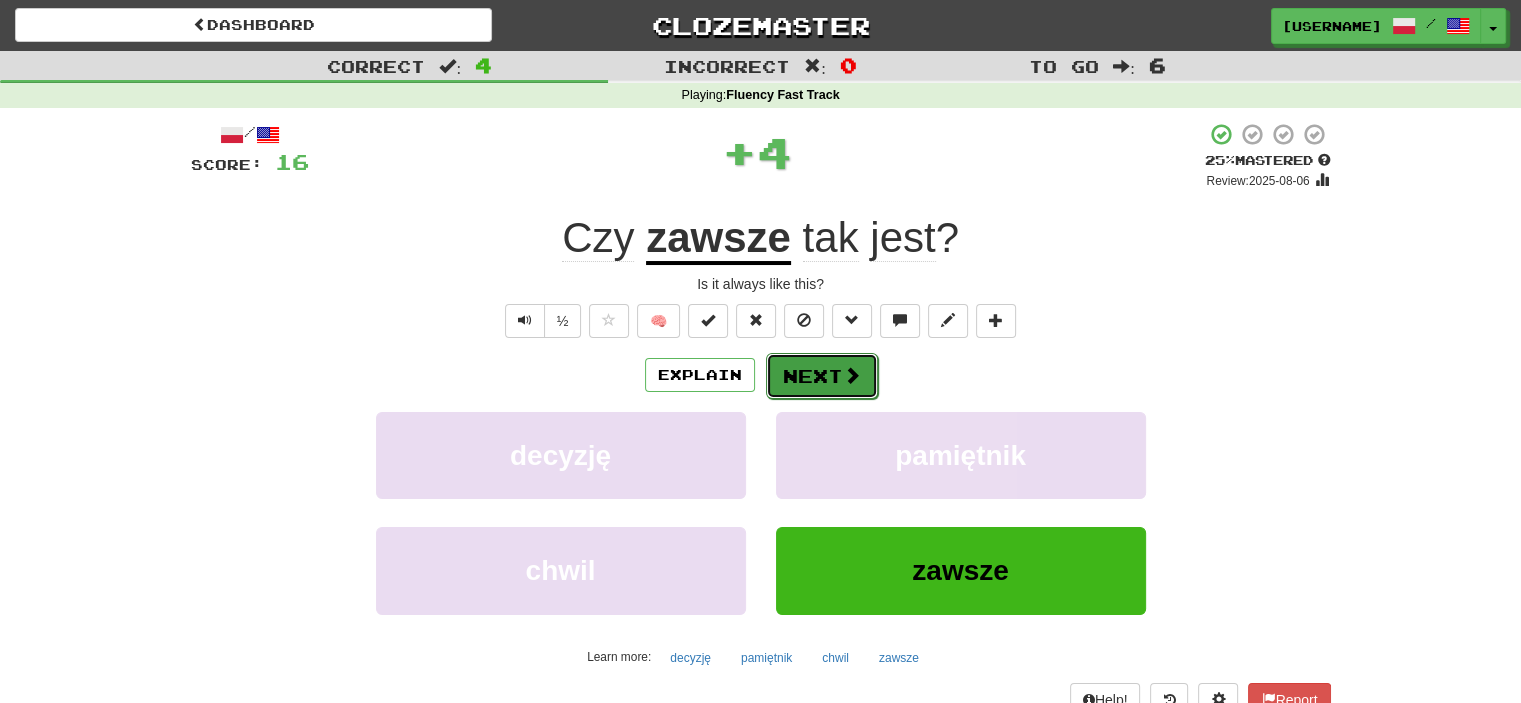 click on "Next" at bounding box center (822, 376) 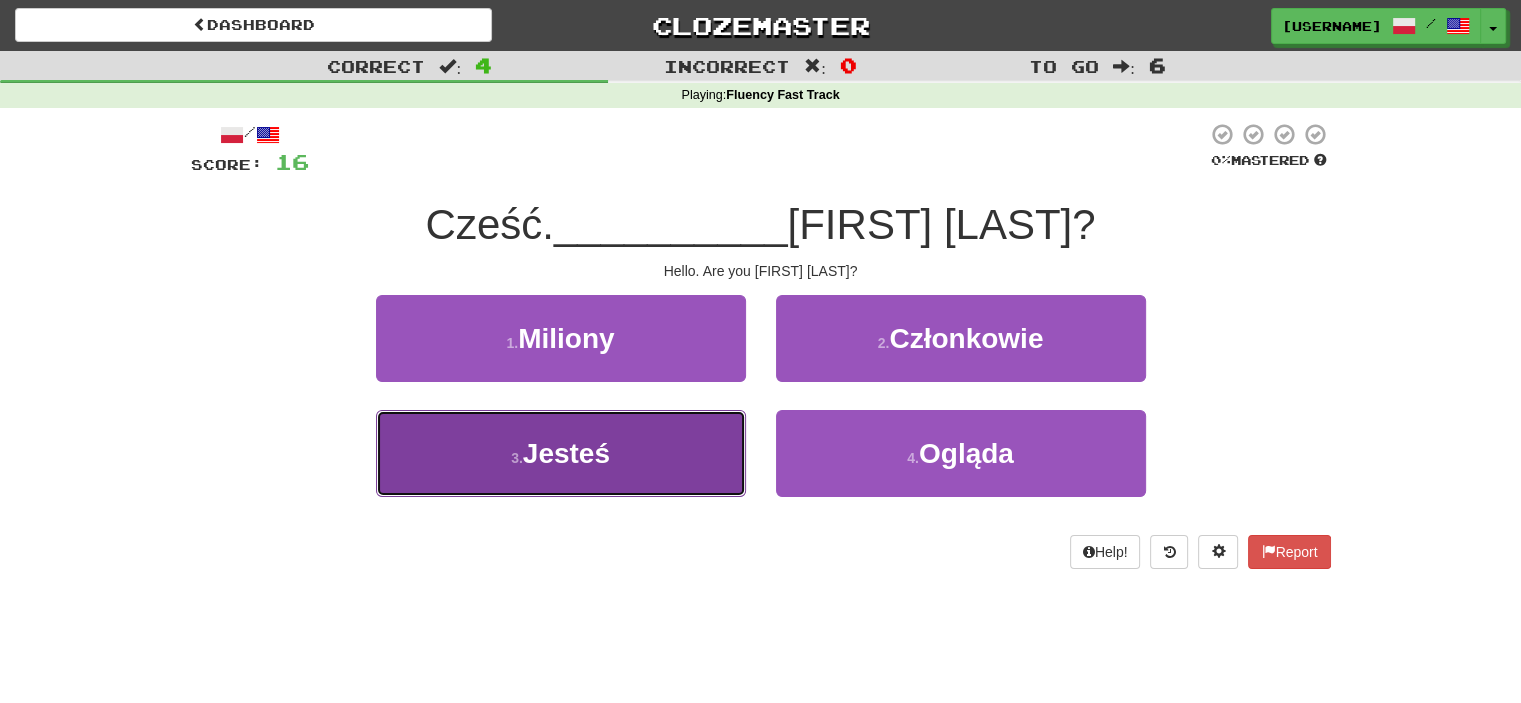 click on "3 .  Jesteś" at bounding box center (561, 453) 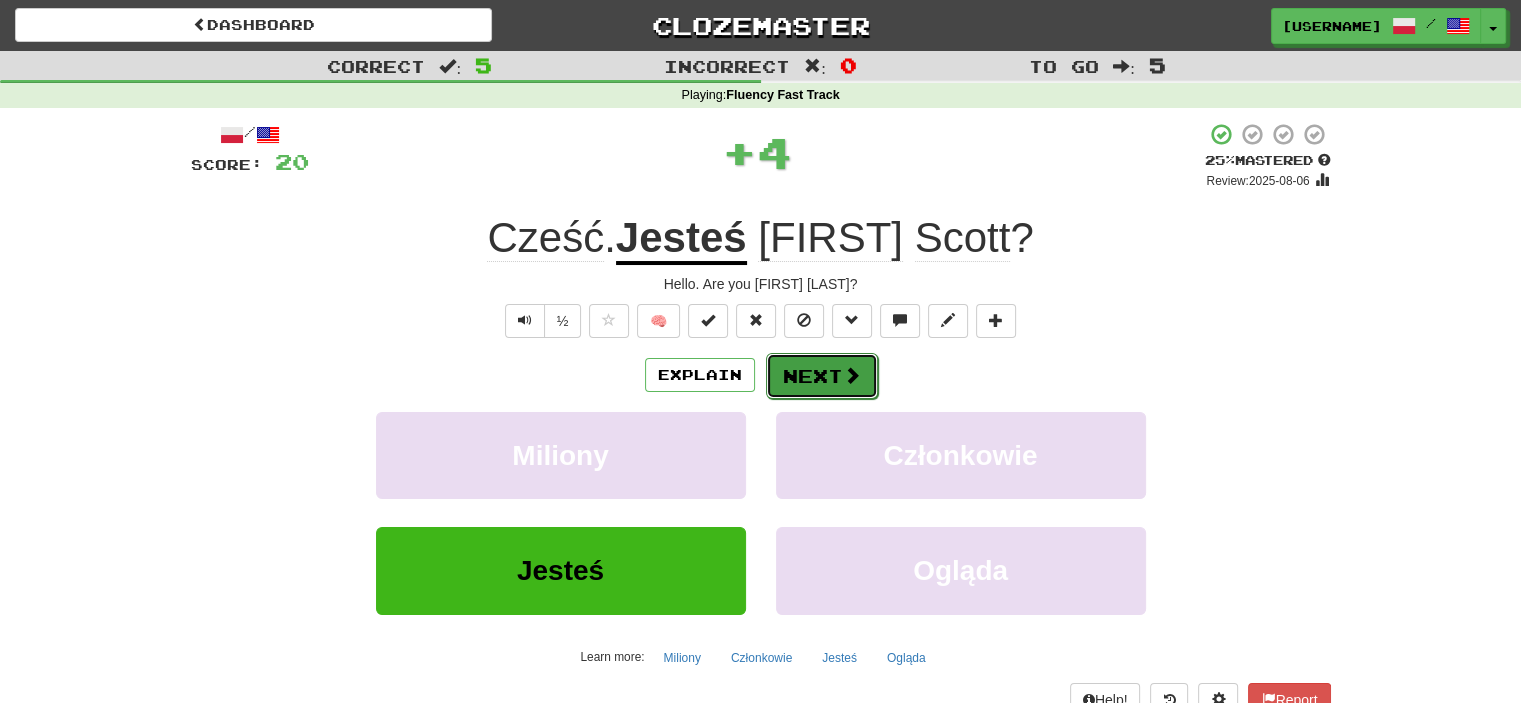 click on "Next" at bounding box center (822, 376) 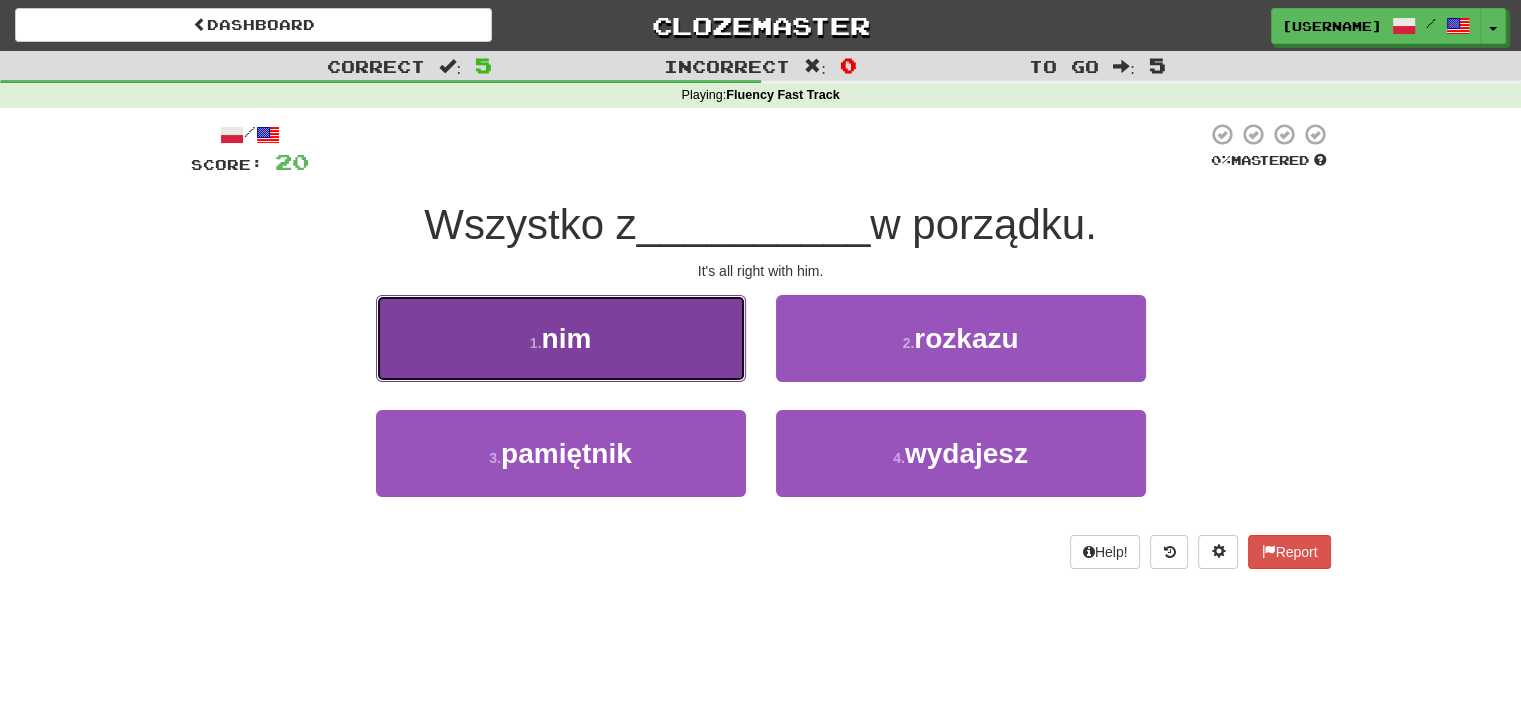 click on "nim" at bounding box center (566, 338) 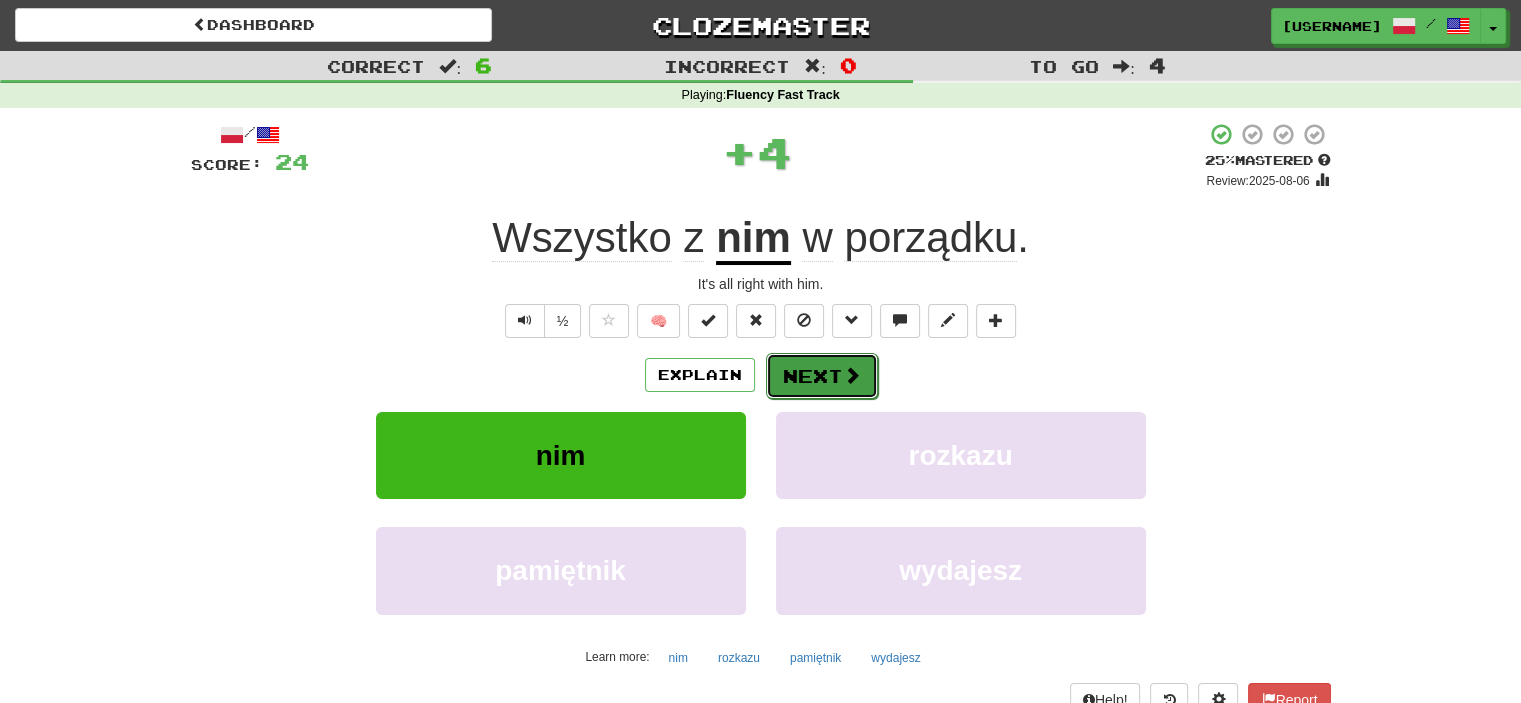 click on "Next" at bounding box center [822, 376] 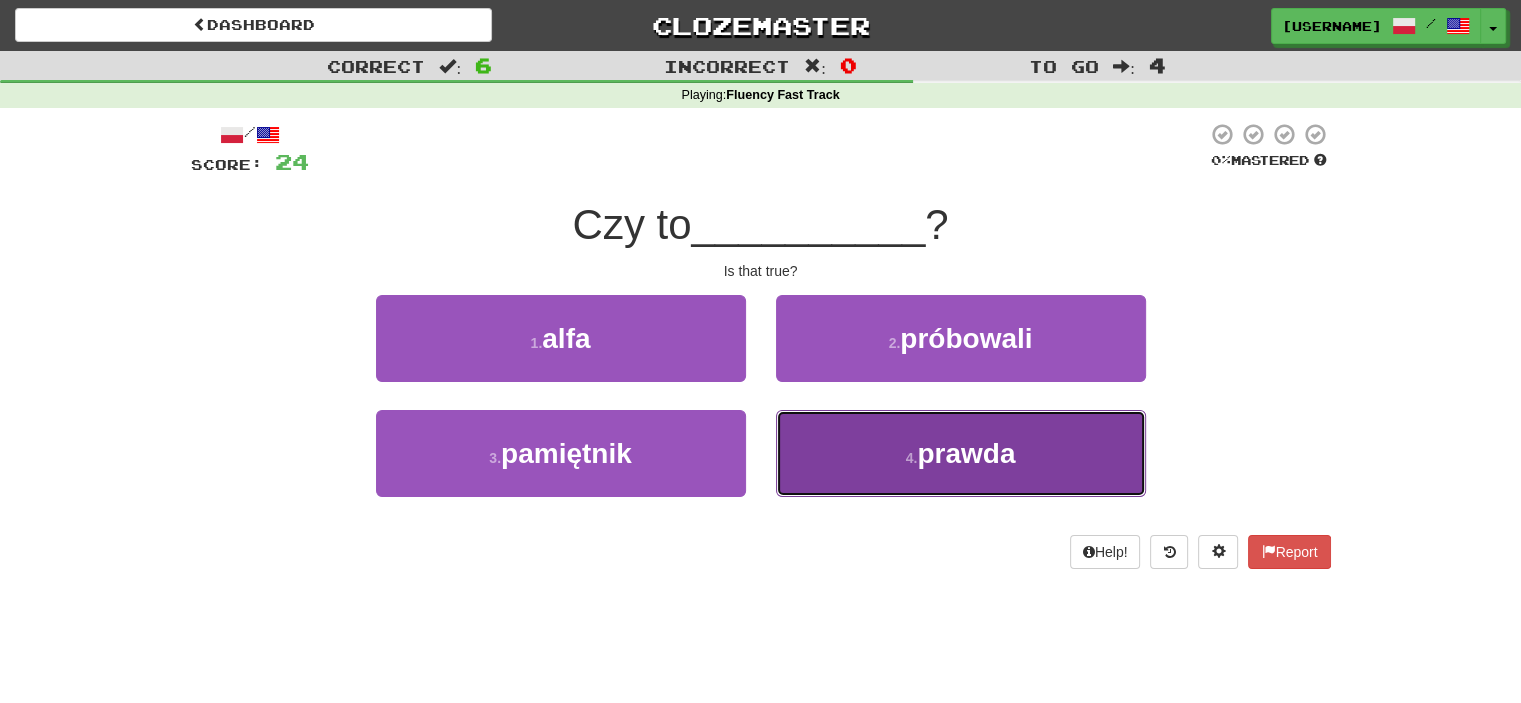 click on "4 .  prawda" at bounding box center [961, 453] 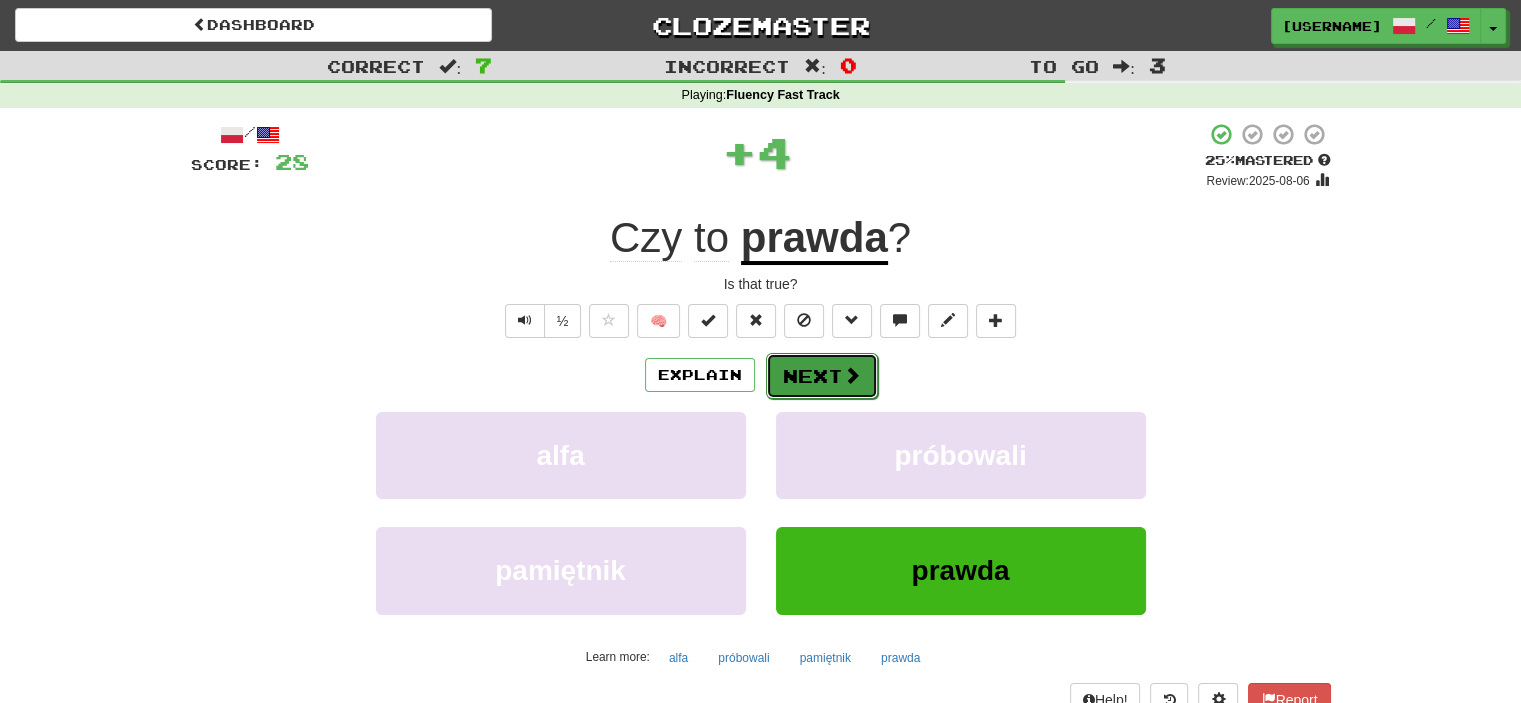 click on "Next" at bounding box center (822, 376) 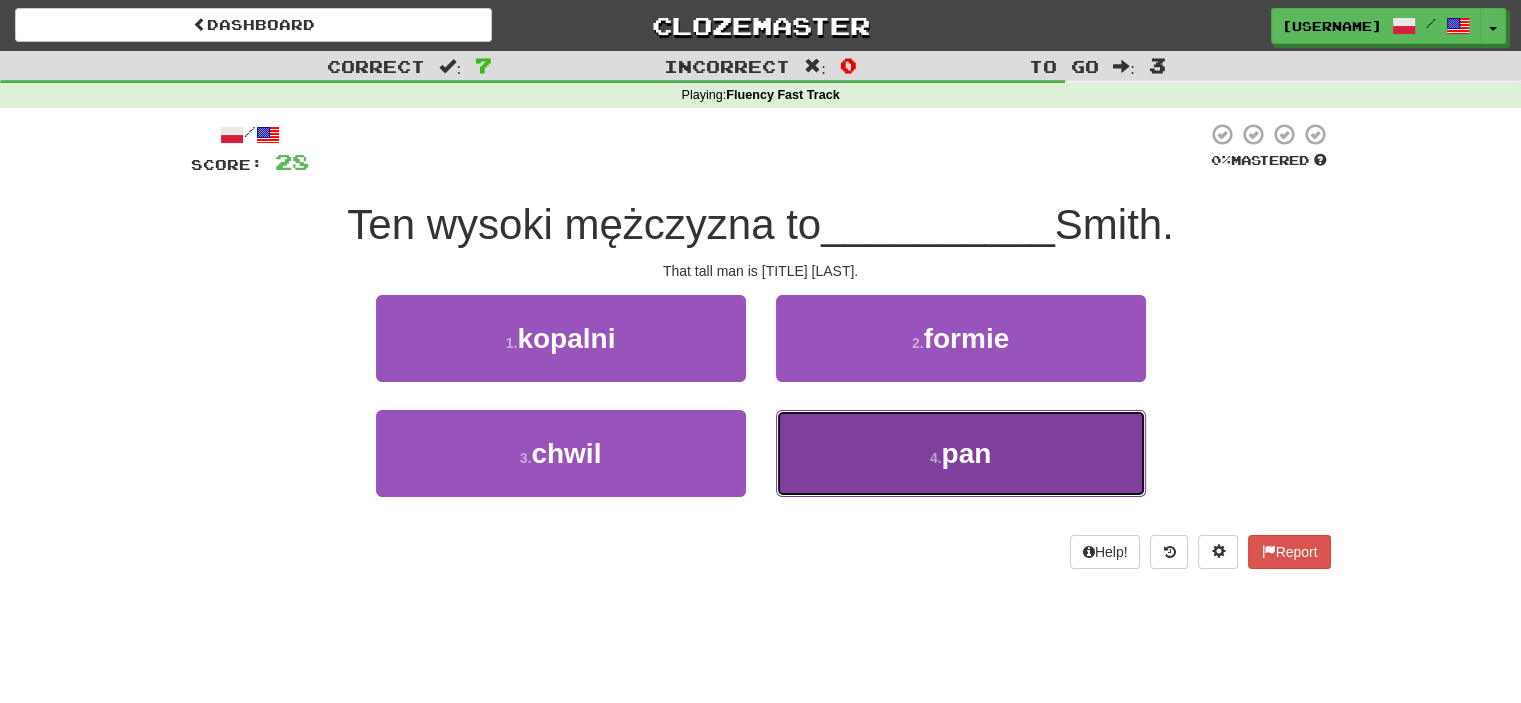 click on "4 .  pan" at bounding box center [961, 453] 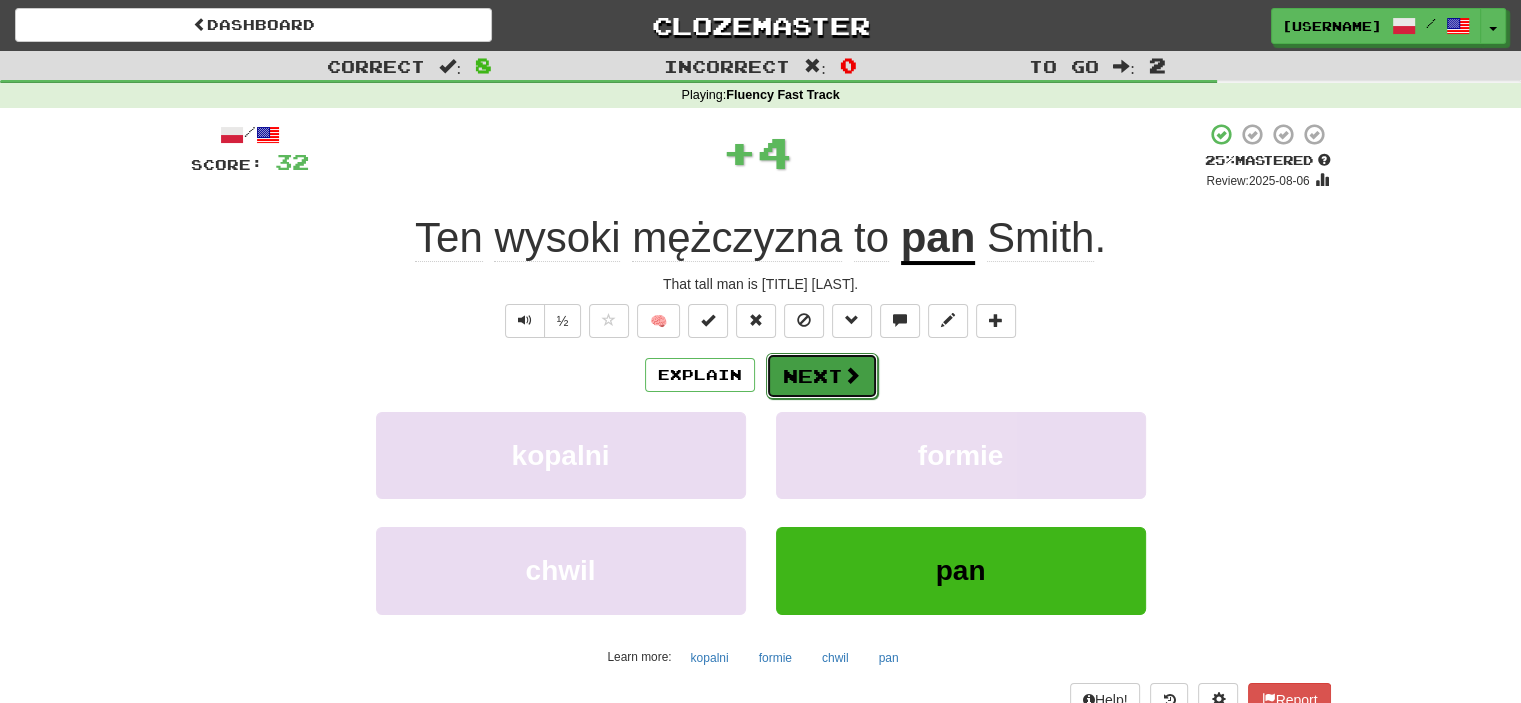 click on "Next" at bounding box center (822, 376) 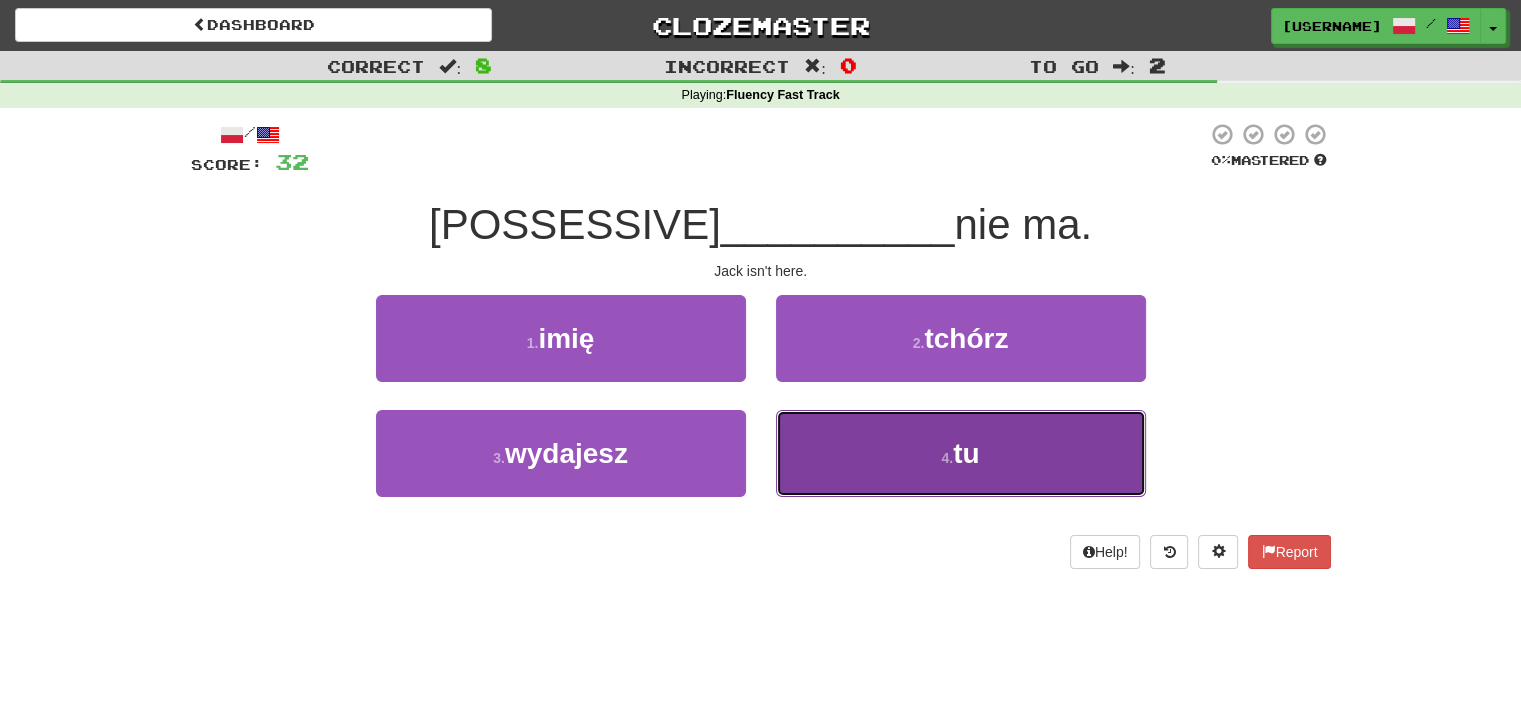 click on "4 .  tu" at bounding box center (961, 453) 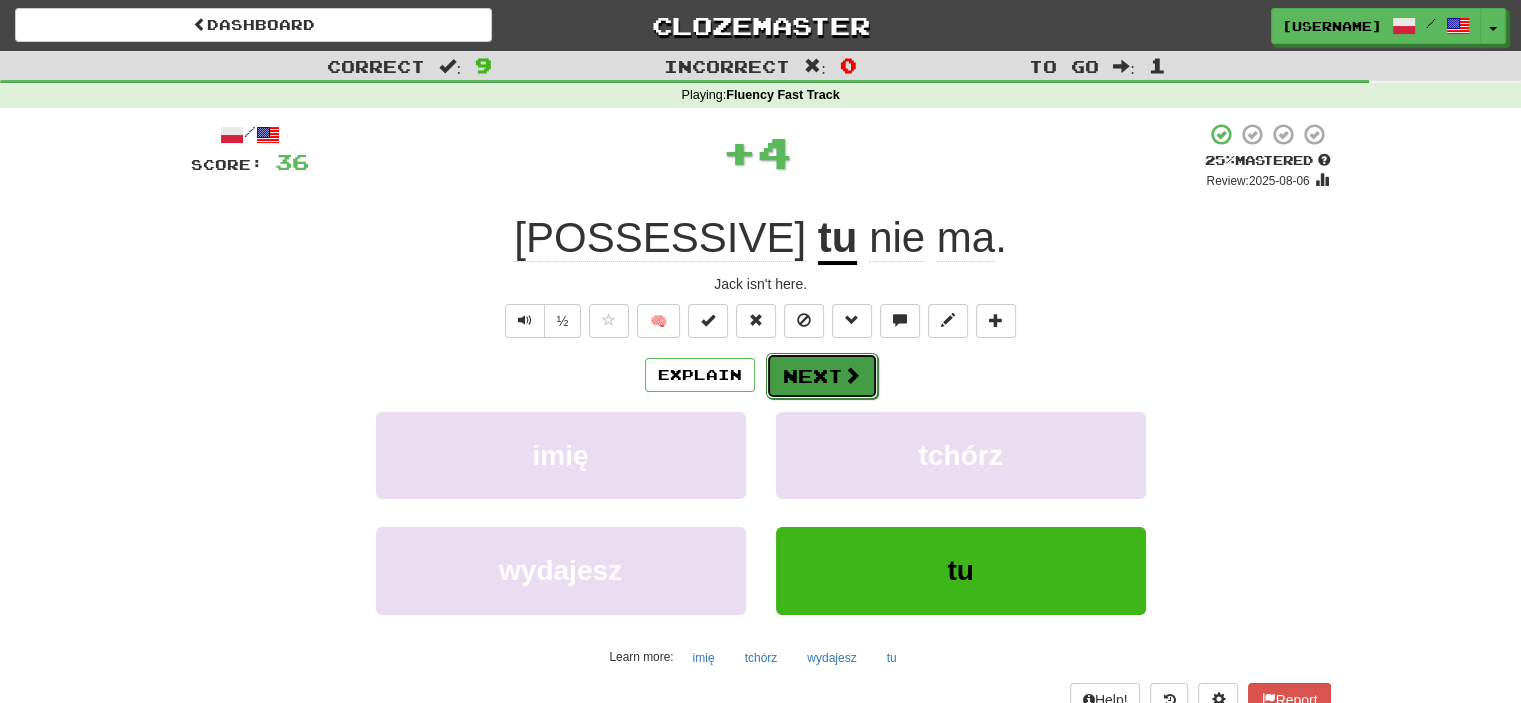 click on "Next" at bounding box center (822, 376) 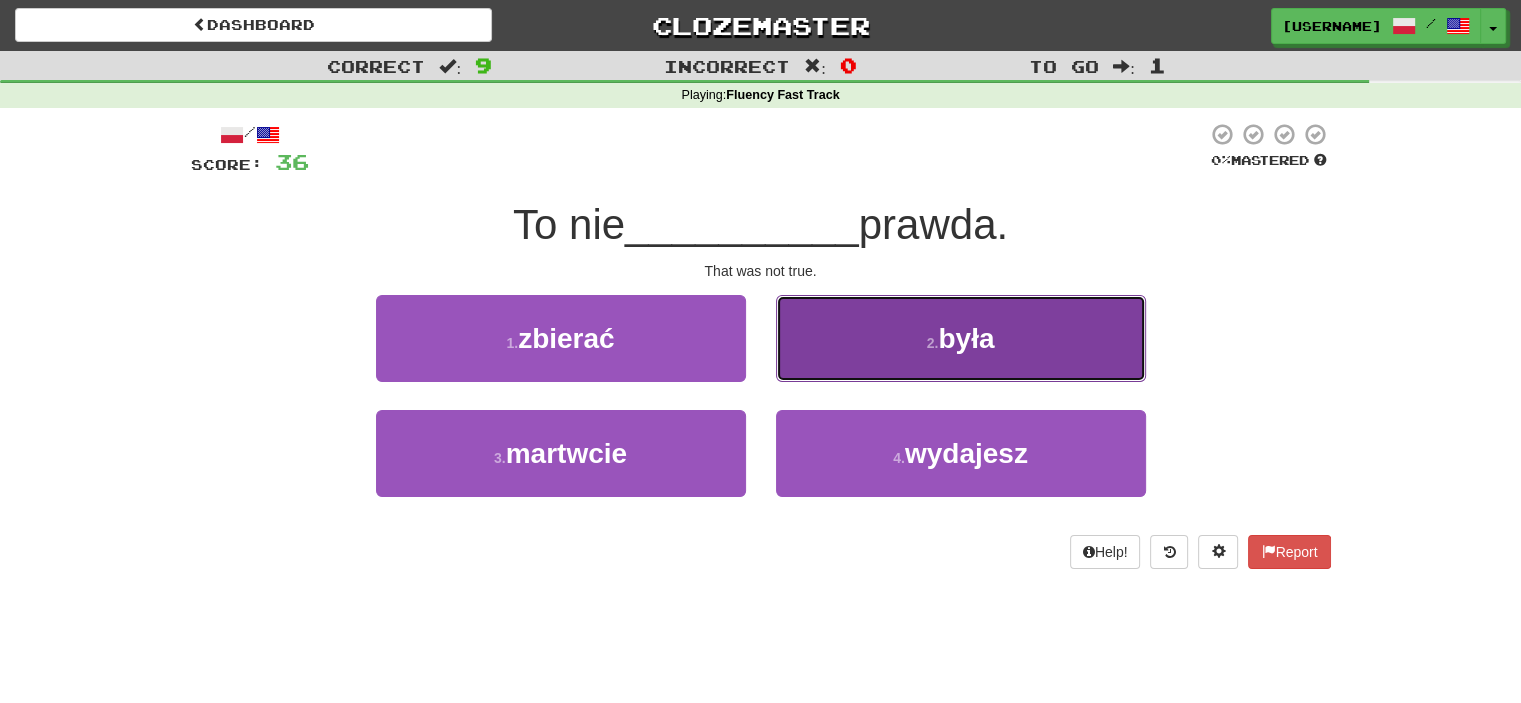 click on "2 .  była" at bounding box center (961, 338) 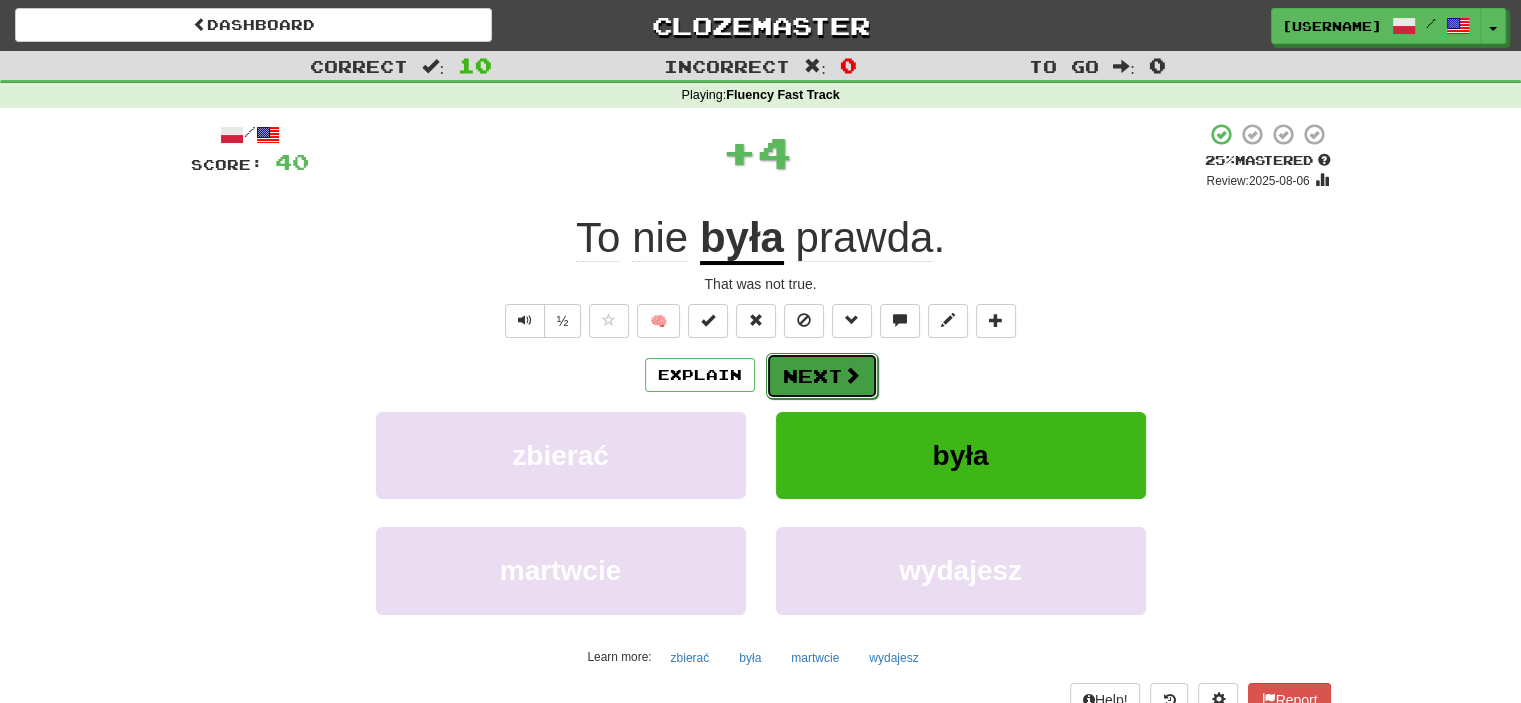 click on "Next" at bounding box center (822, 376) 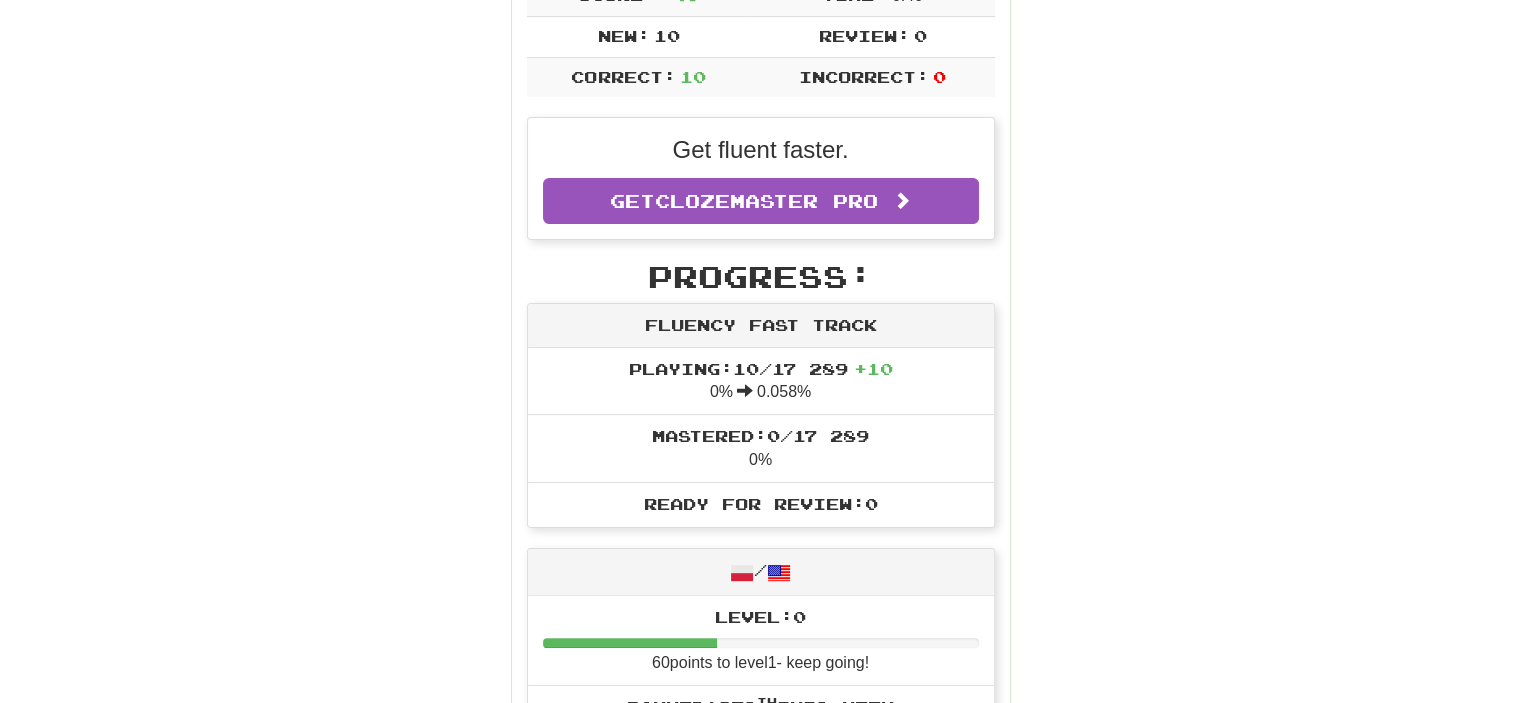 scroll, scrollTop: 0, scrollLeft: 0, axis: both 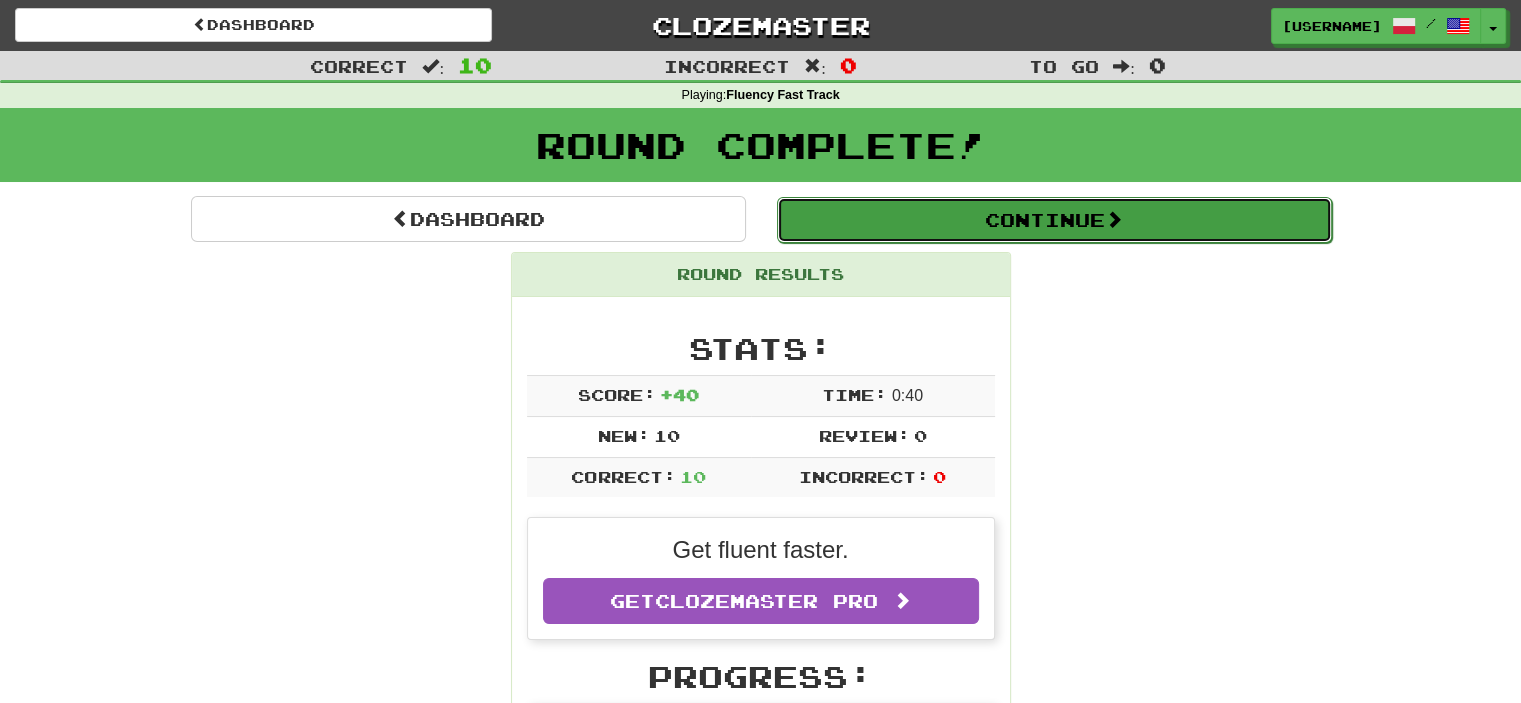 click on "Continue" at bounding box center [1054, 220] 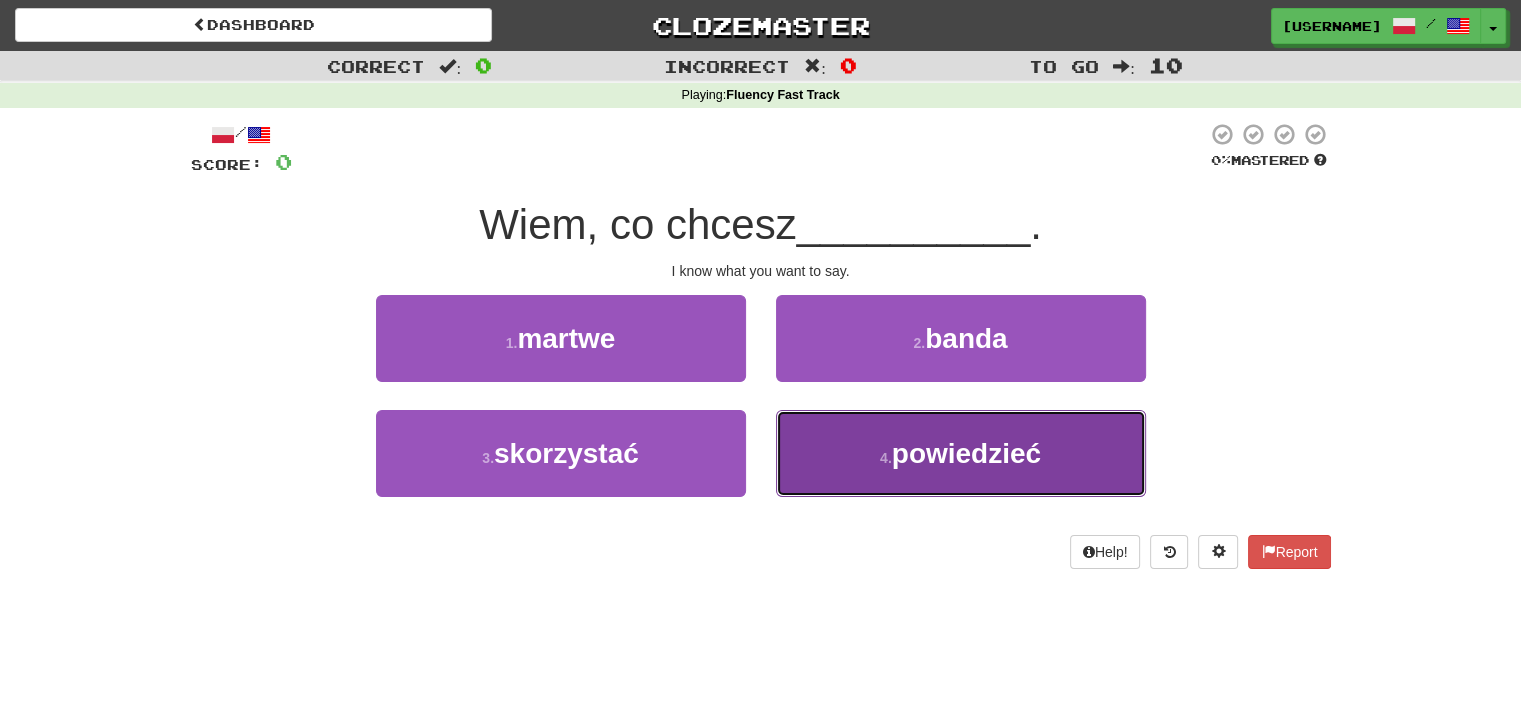 click on "4 .  powiedzieć" at bounding box center (961, 453) 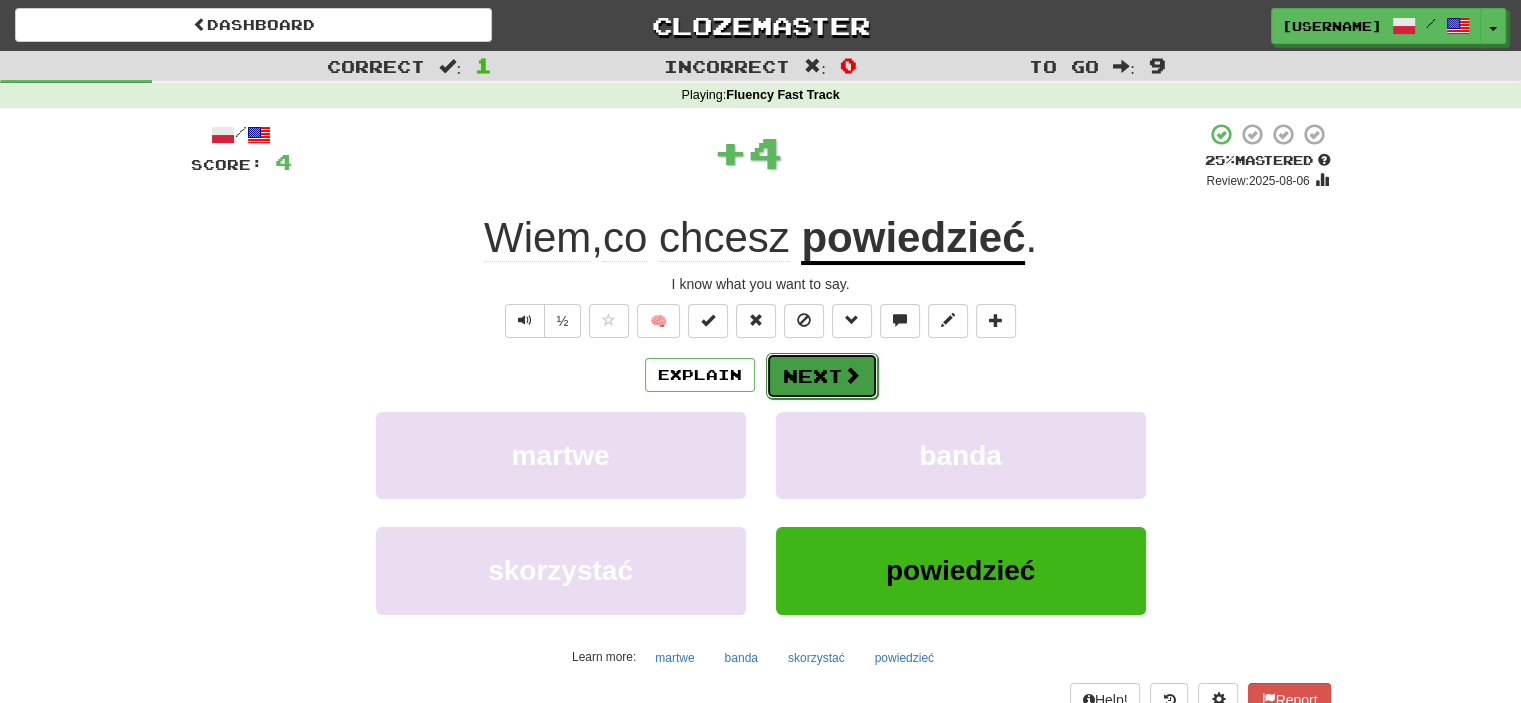 click on "Next" at bounding box center [822, 376] 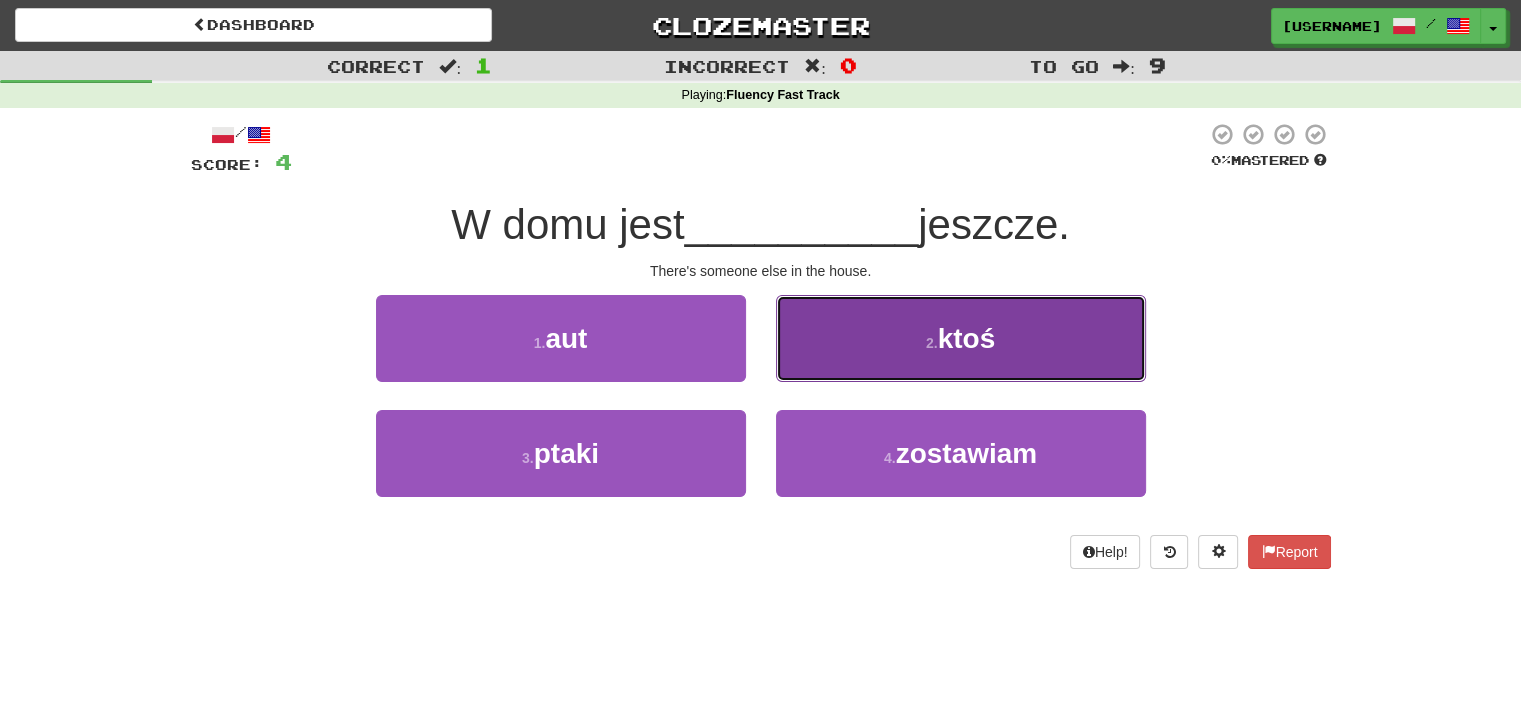 click on "2 .  ktoś" at bounding box center [961, 338] 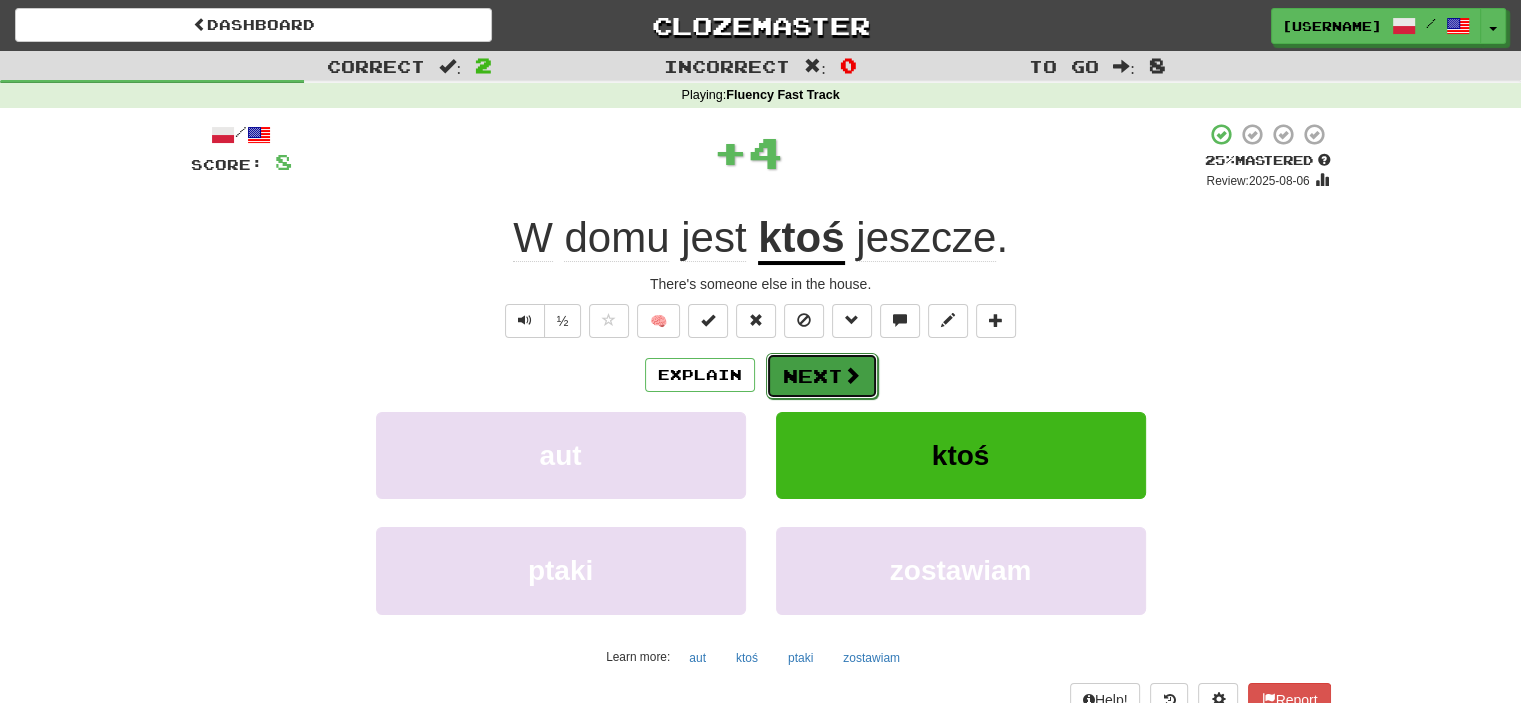 click on "Next" at bounding box center [822, 376] 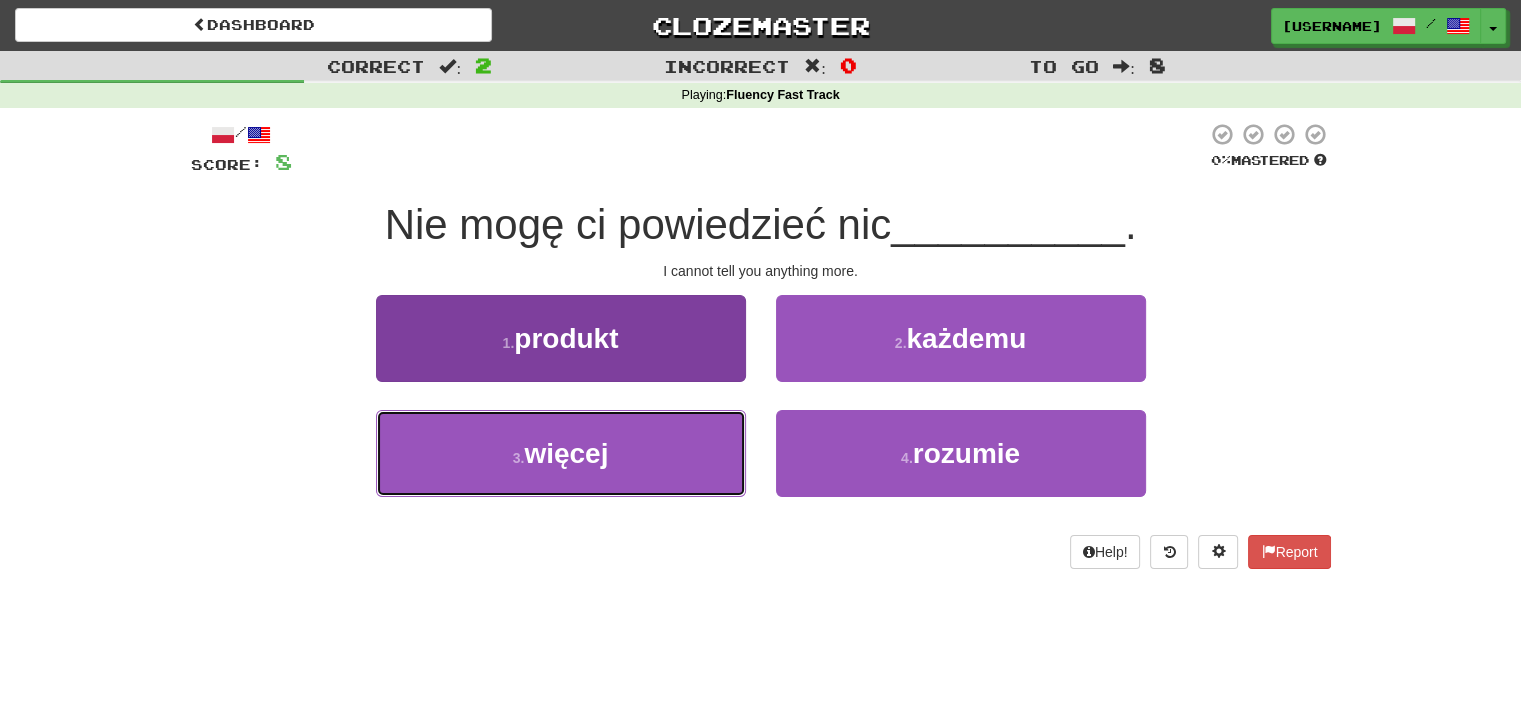 click on "3 .  więcej" at bounding box center (561, 453) 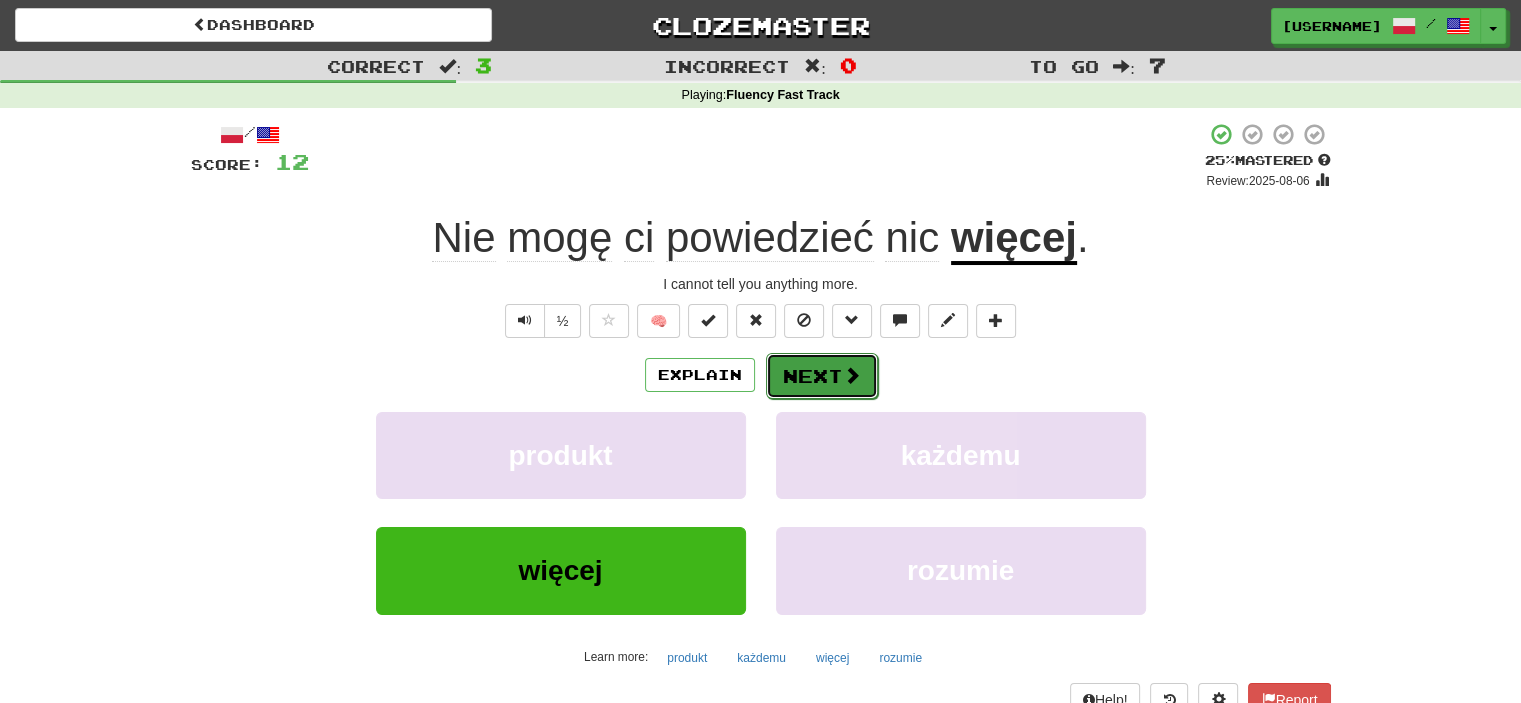 click at bounding box center (852, 375) 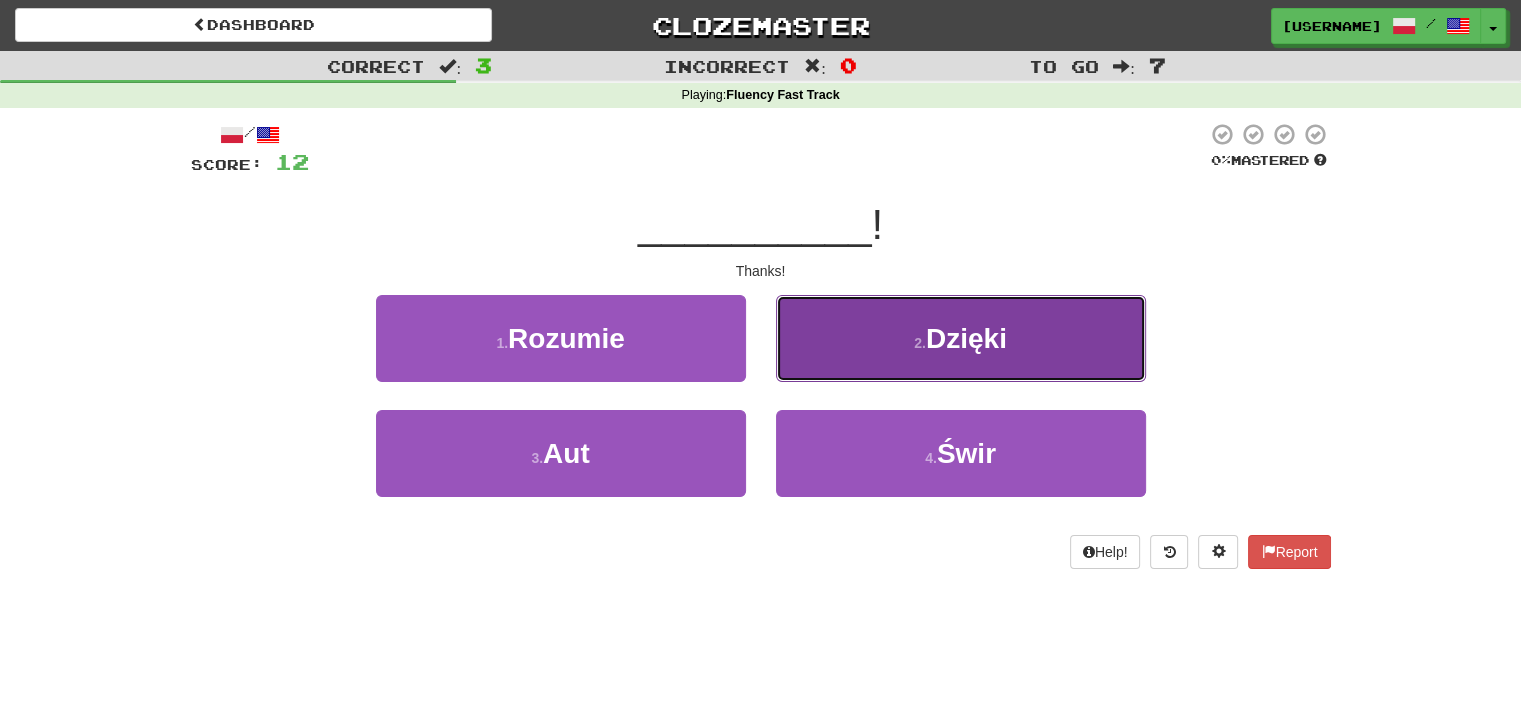 click on "2 ." at bounding box center [920, 343] 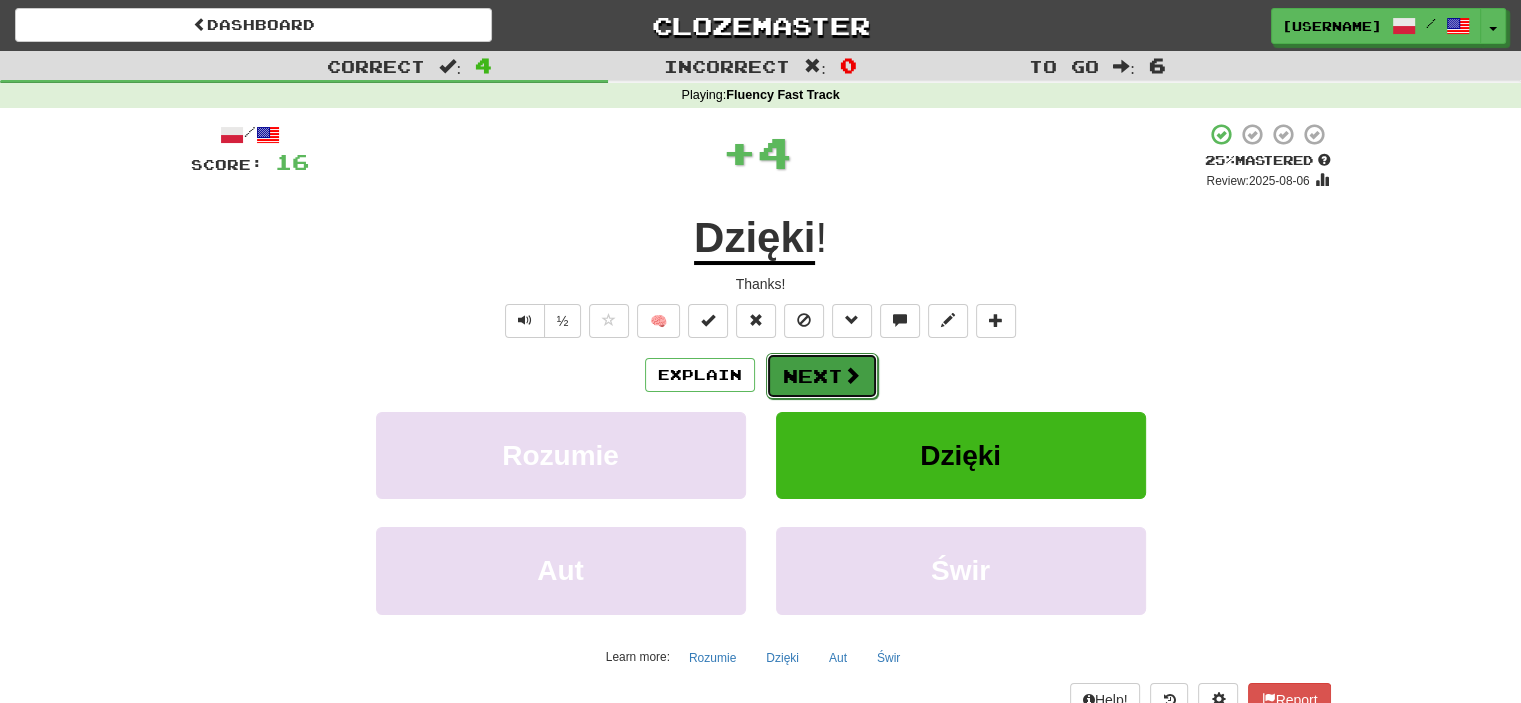 click on "Next" at bounding box center [822, 376] 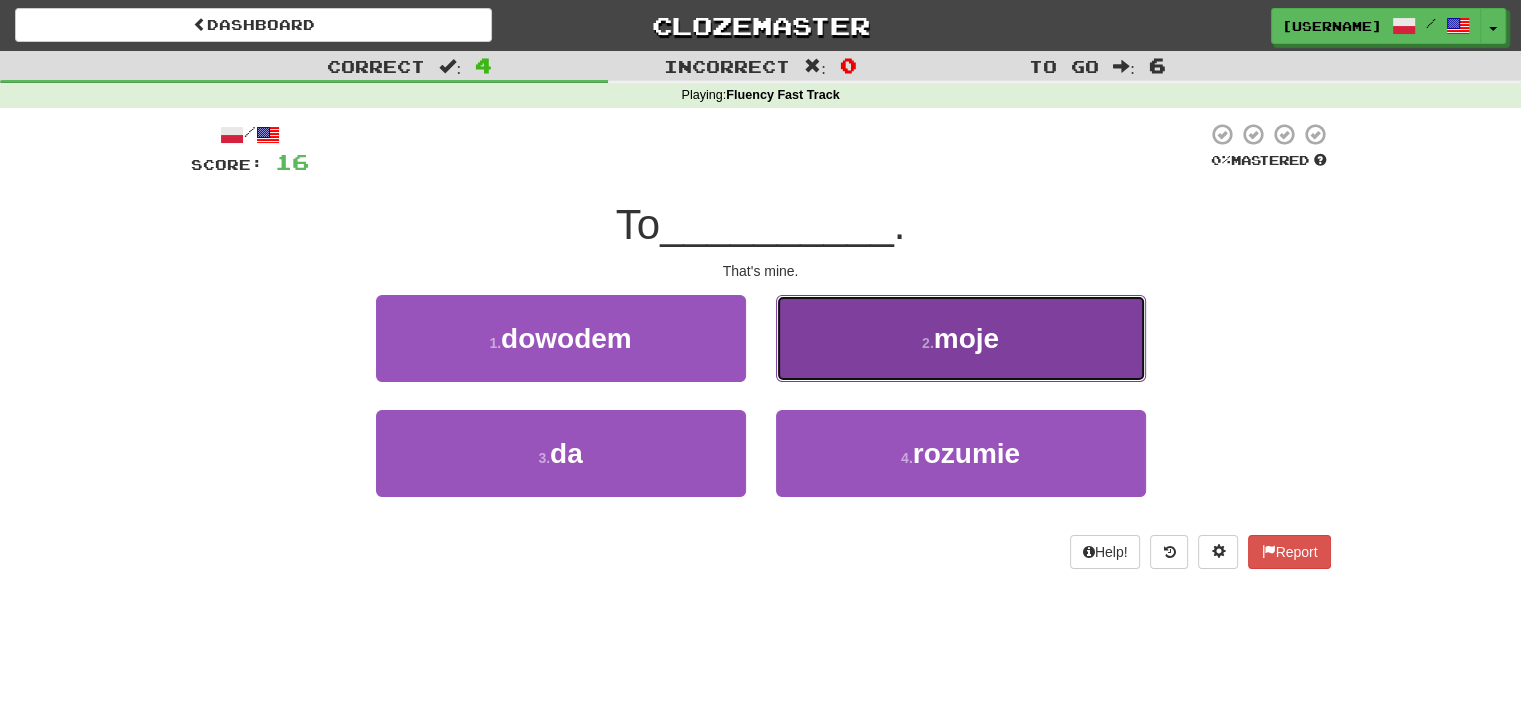 click on "2 .  moje" at bounding box center [961, 338] 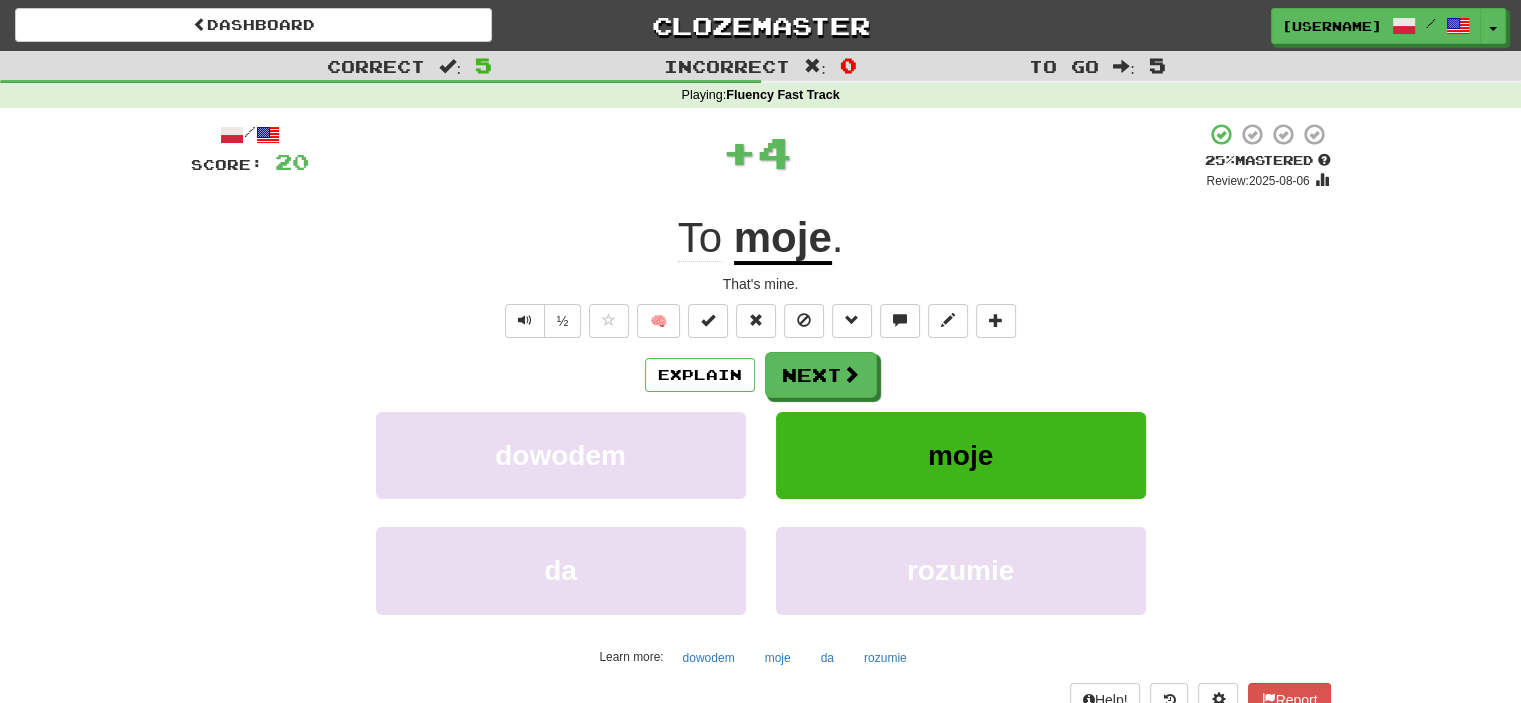 click on "Explain Next" at bounding box center (761, 375) 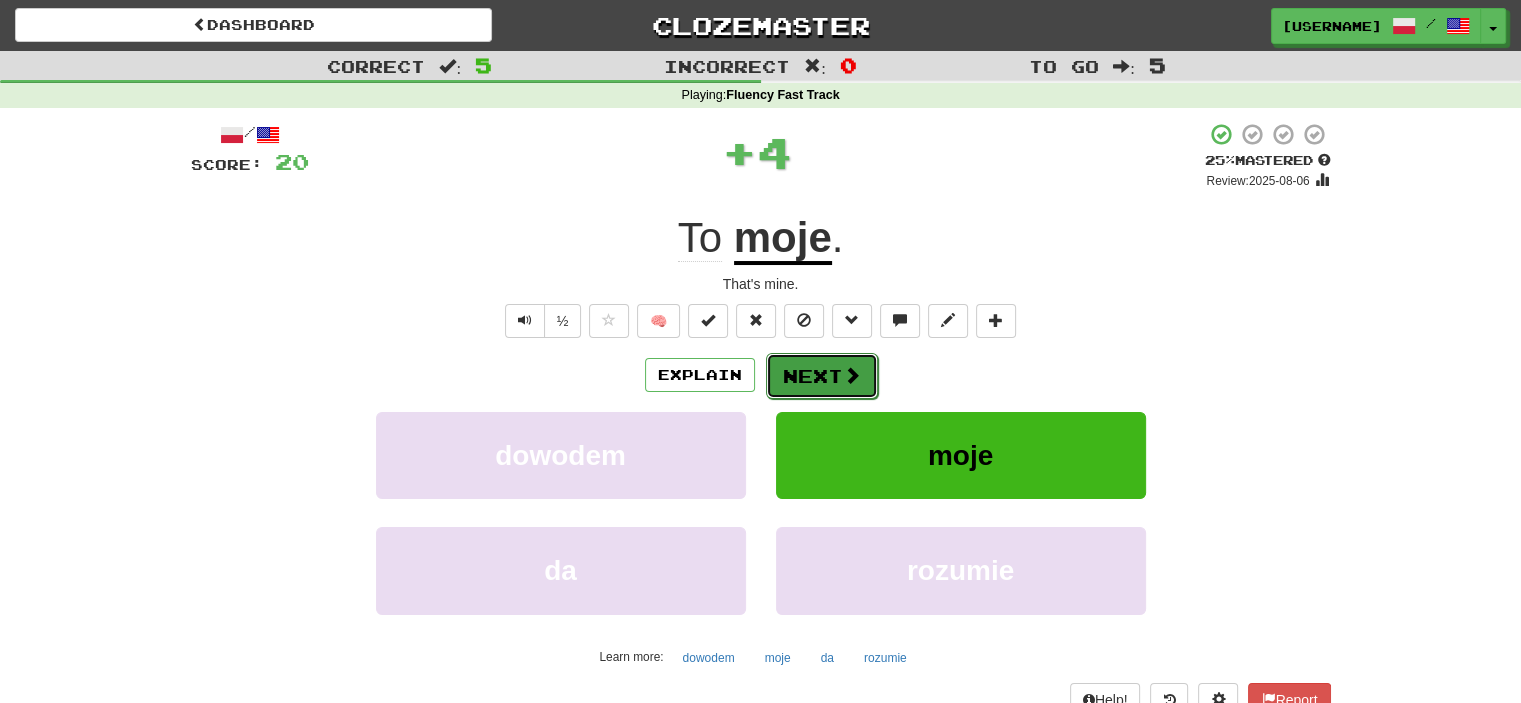 click on "Next" at bounding box center [822, 376] 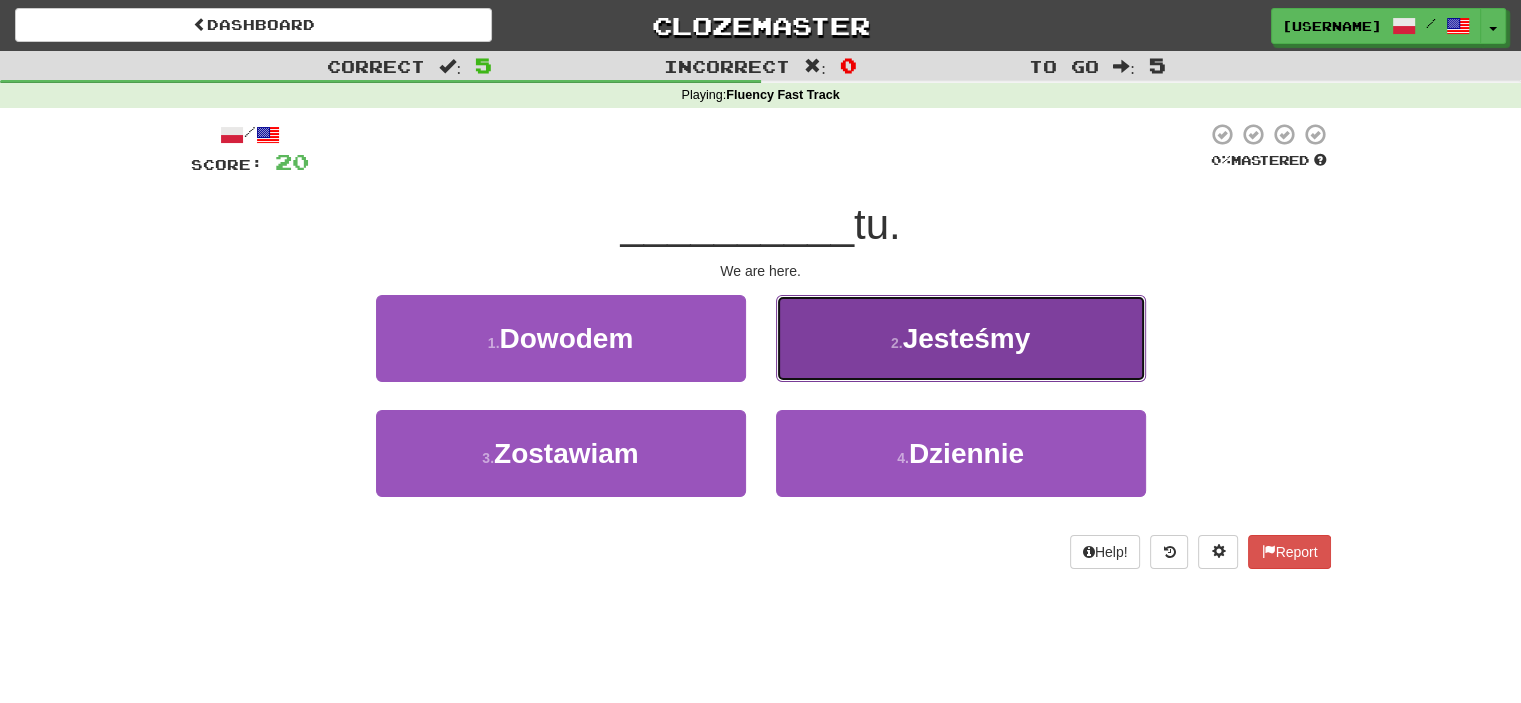 click on "2 .  Jesteśmy" at bounding box center (961, 338) 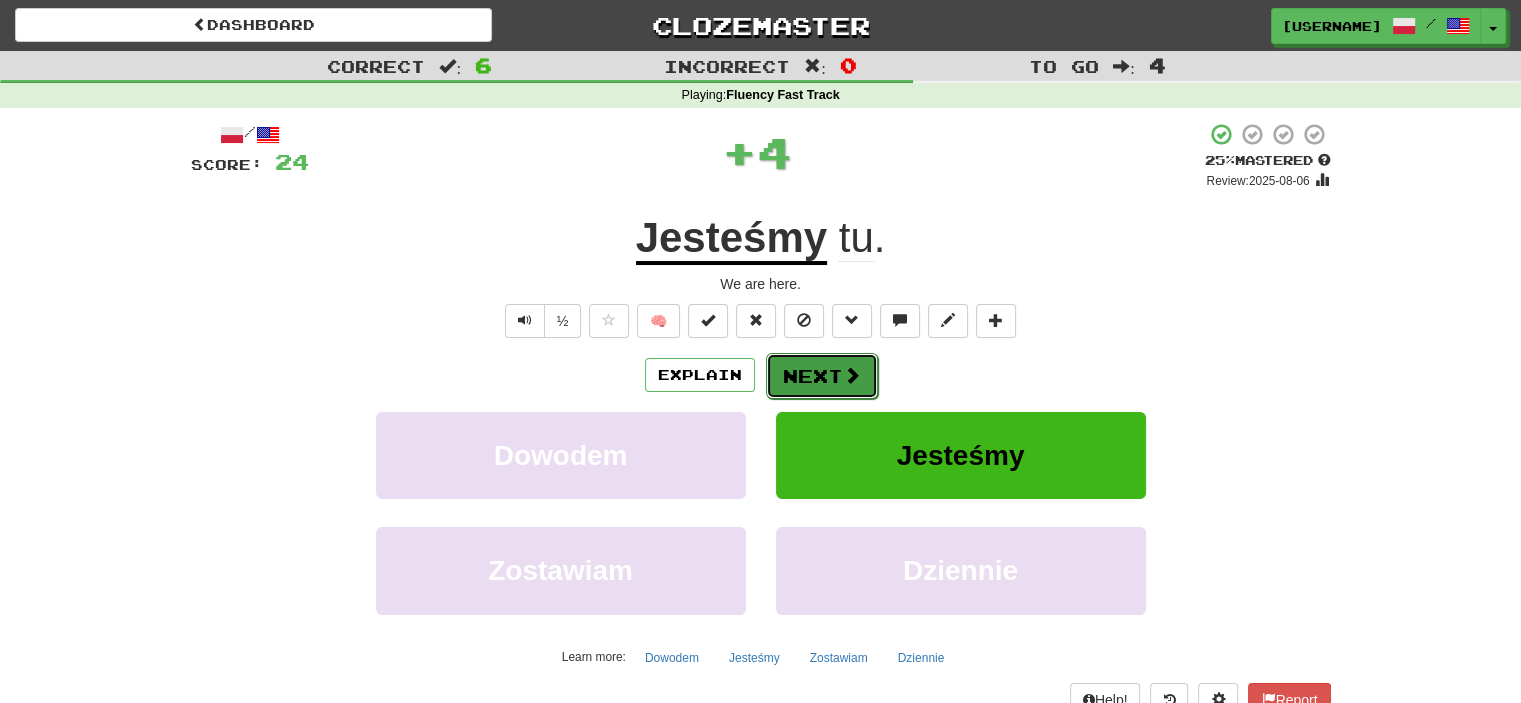 click on "Next" at bounding box center [822, 376] 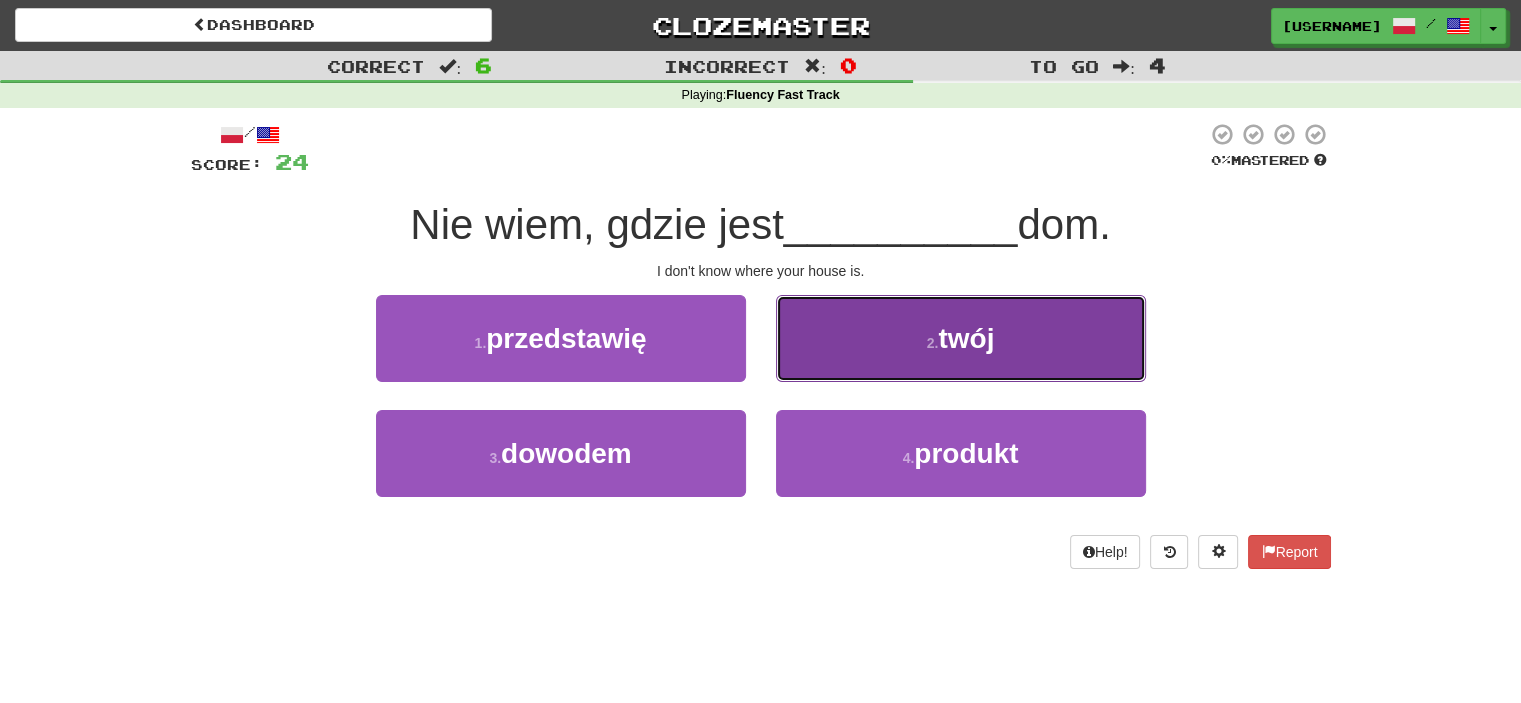 click on "2 .  twój" at bounding box center (961, 338) 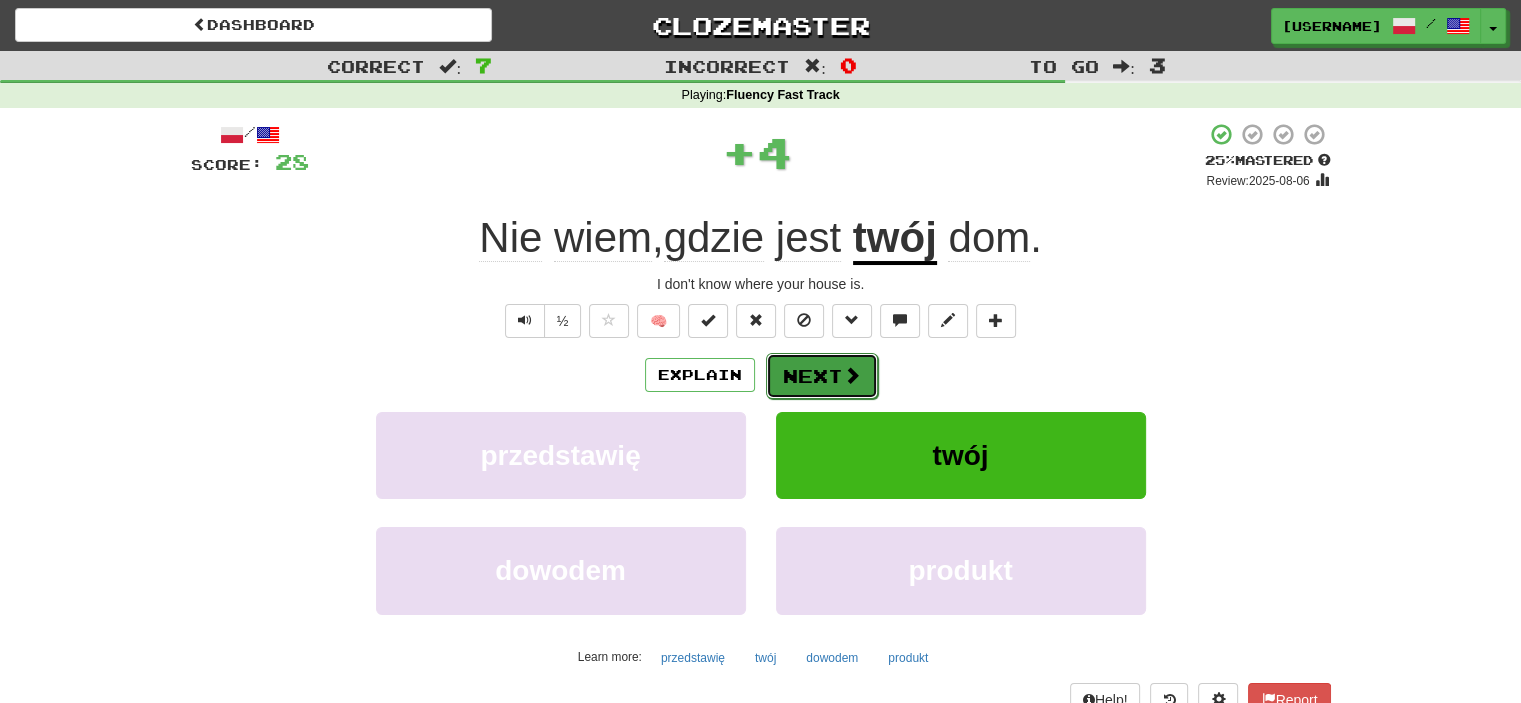 click at bounding box center [852, 375] 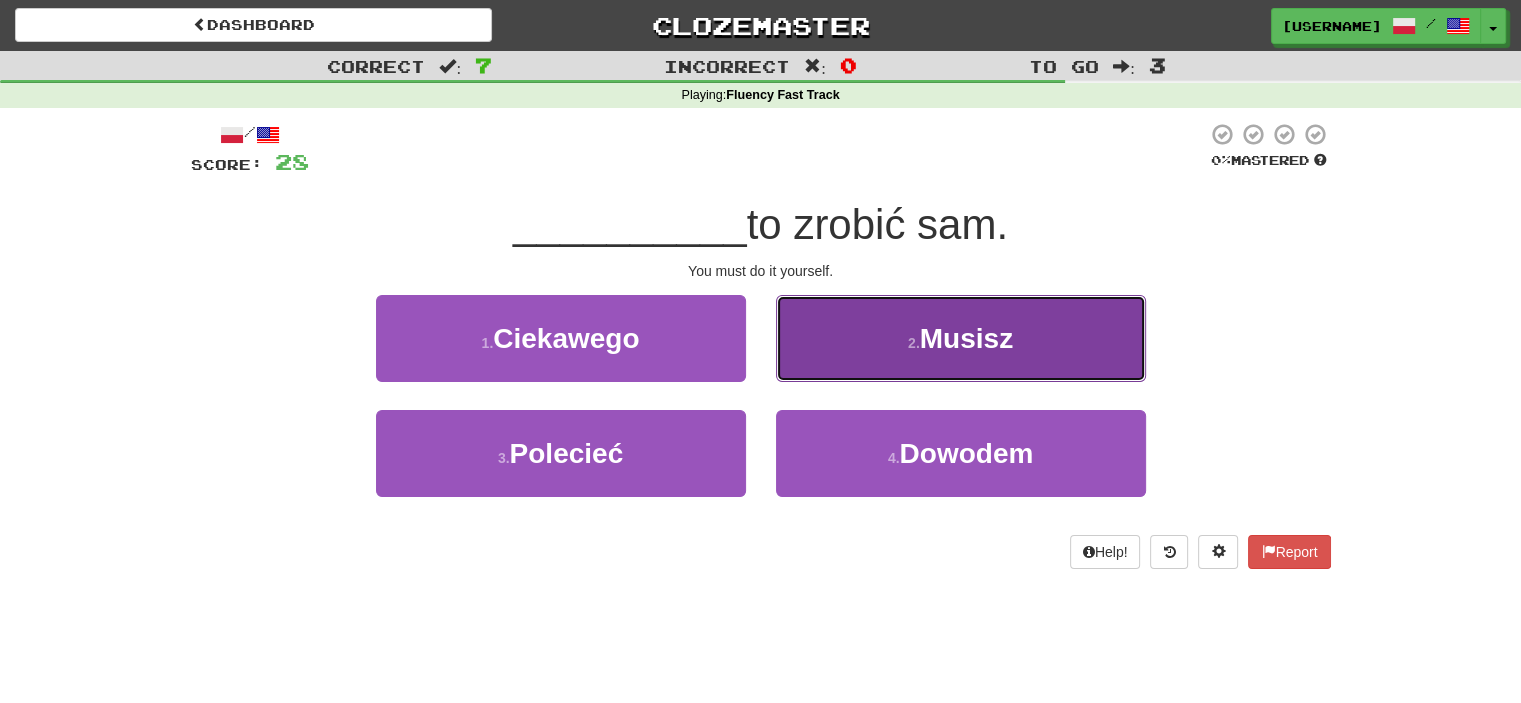 click on "2 .  Musisz" at bounding box center [961, 338] 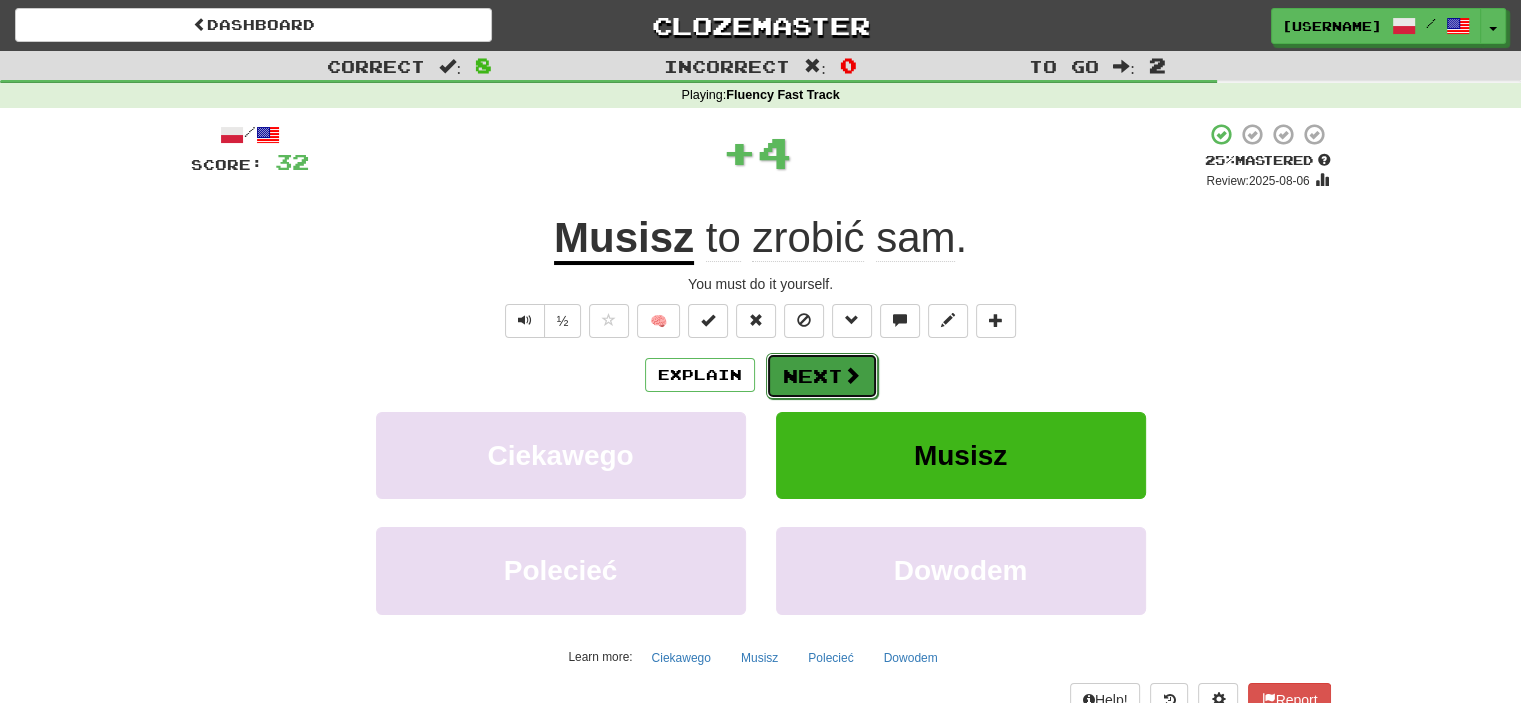 click on "Next" at bounding box center [822, 376] 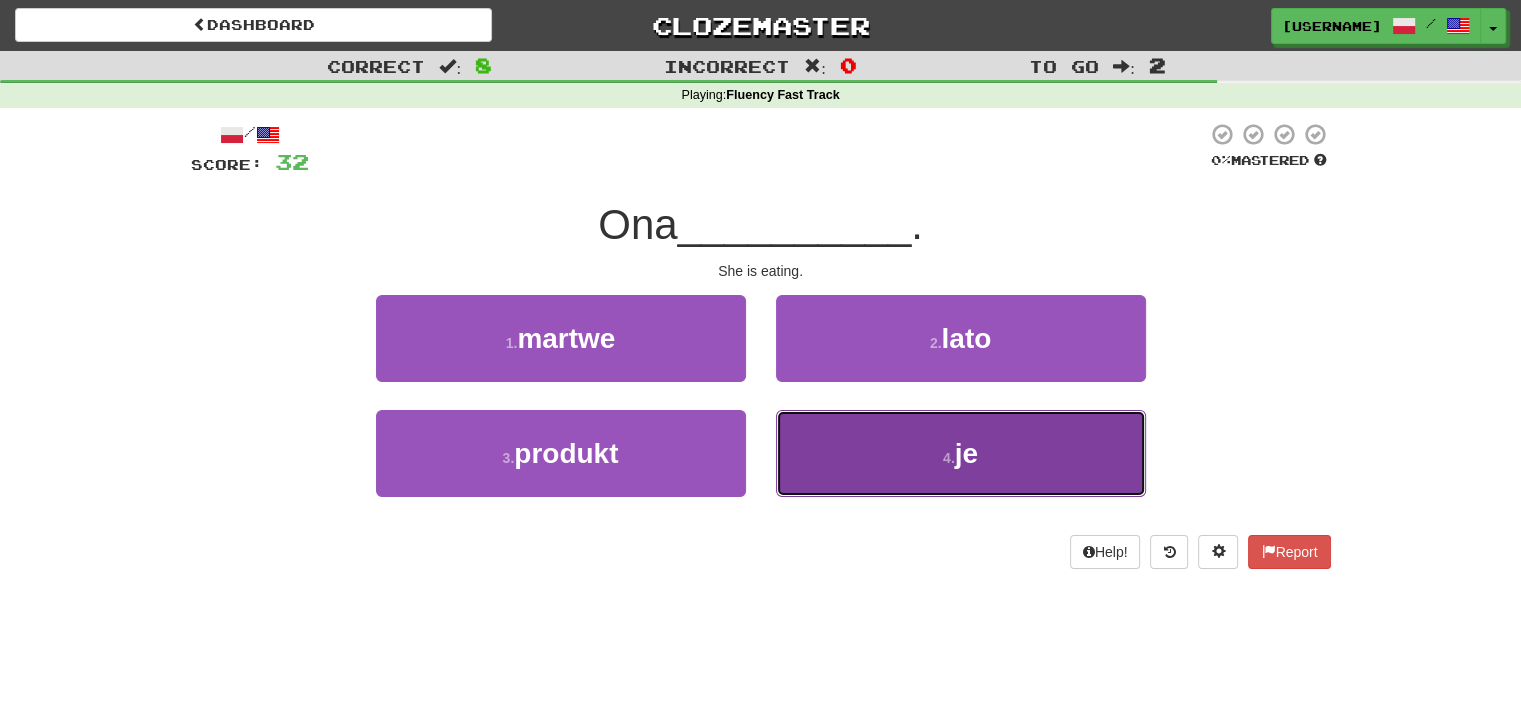 click on "4 .  je" at bounding box center (961, 453) 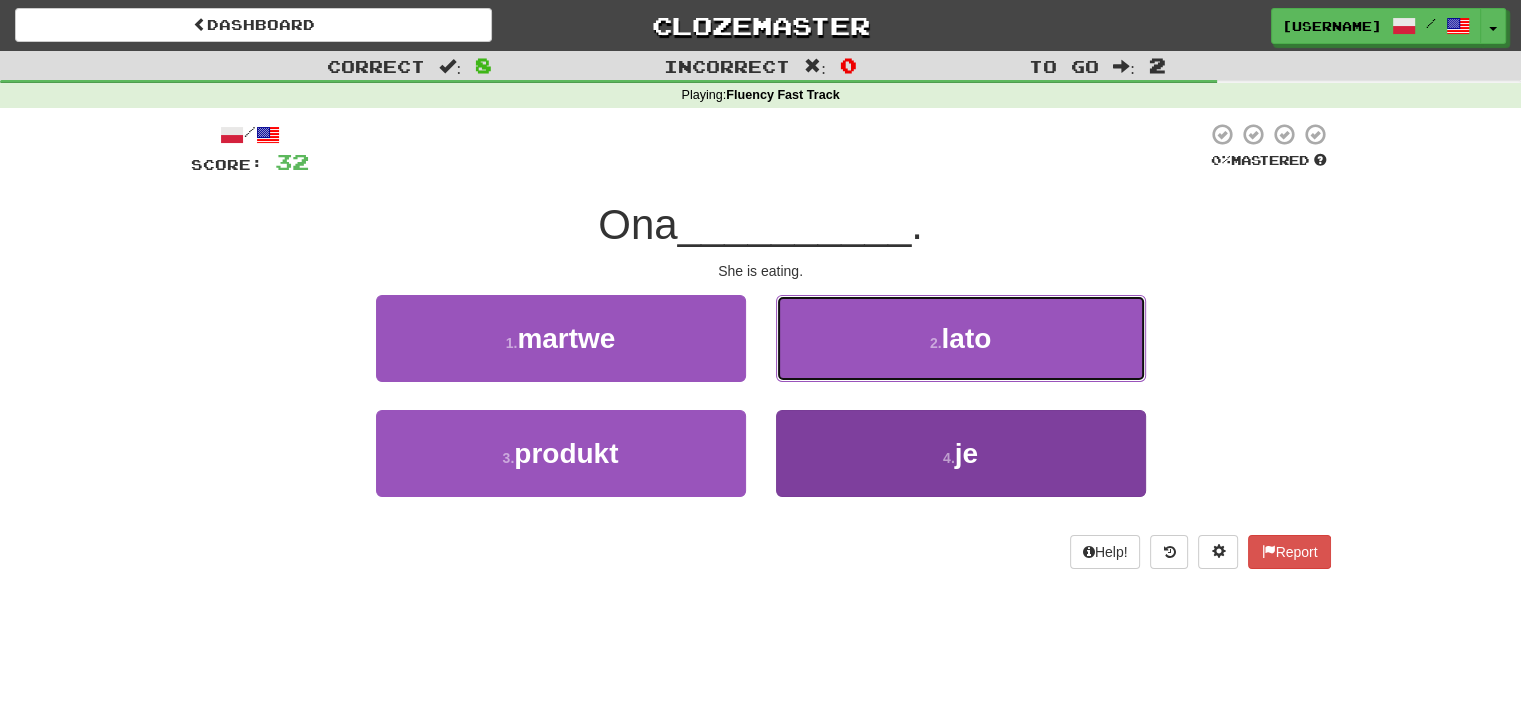 click on "2 .  lato" at bounding box center (961, 338) 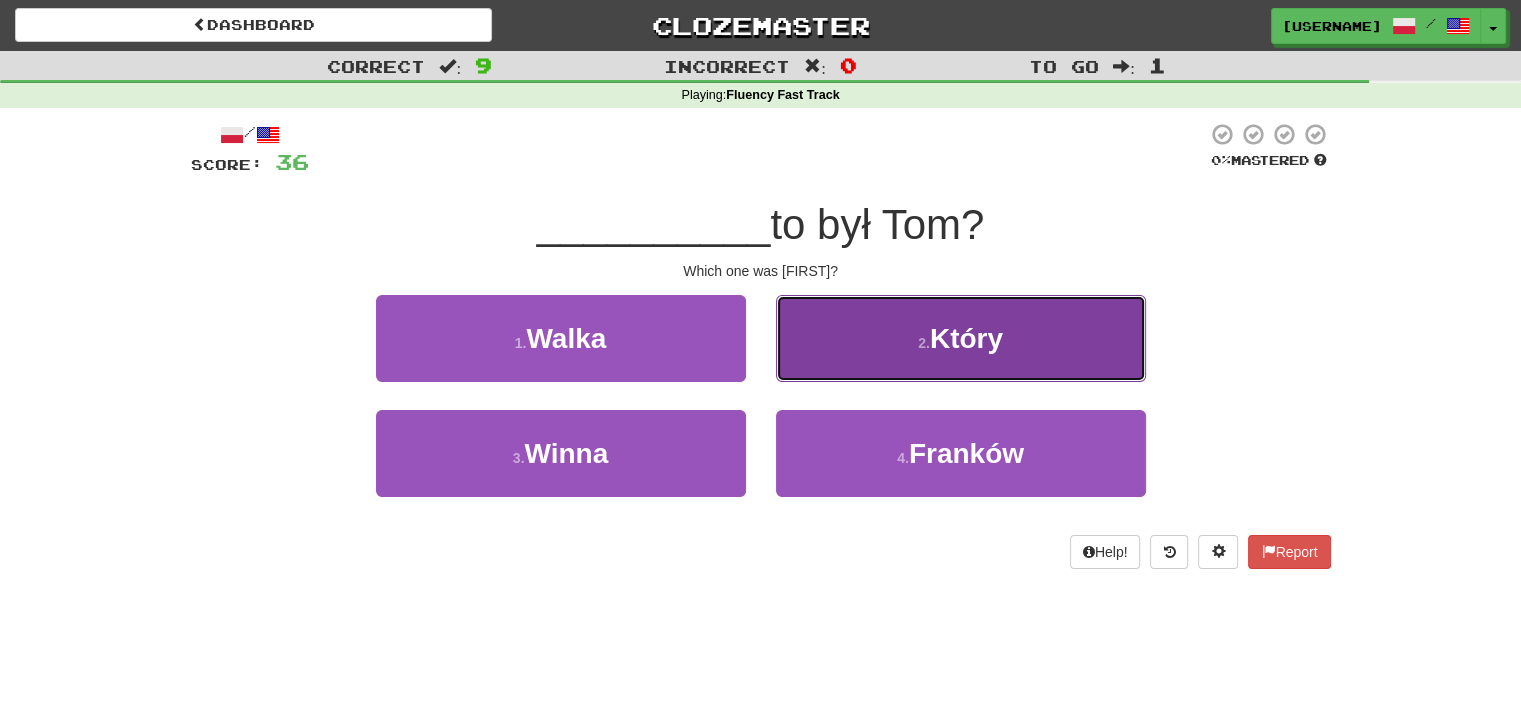 click on "2 .  Który" at bounding box center [961, 338] 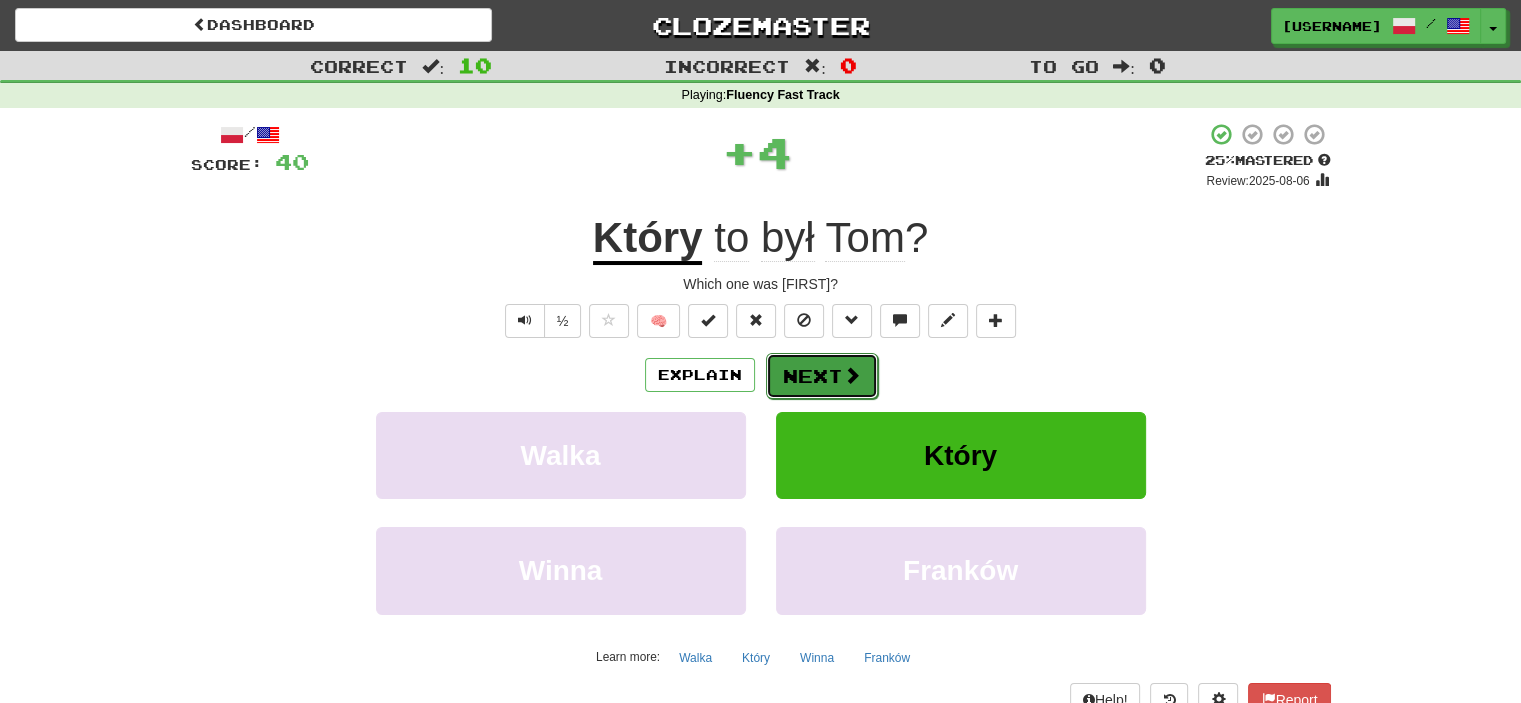 click on "Next" at bounding box center (822, 376) 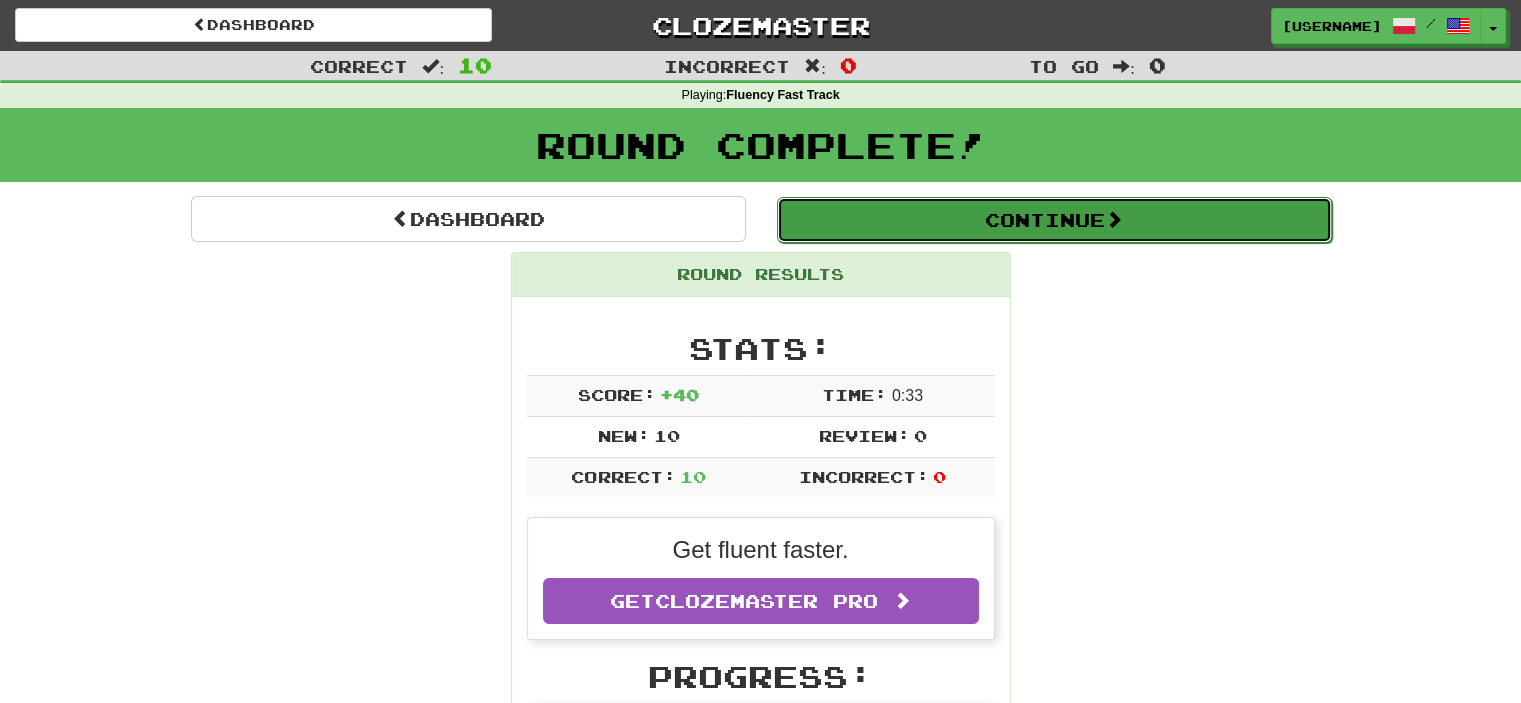 click on "Continue" at bounding box center [1054, 220] 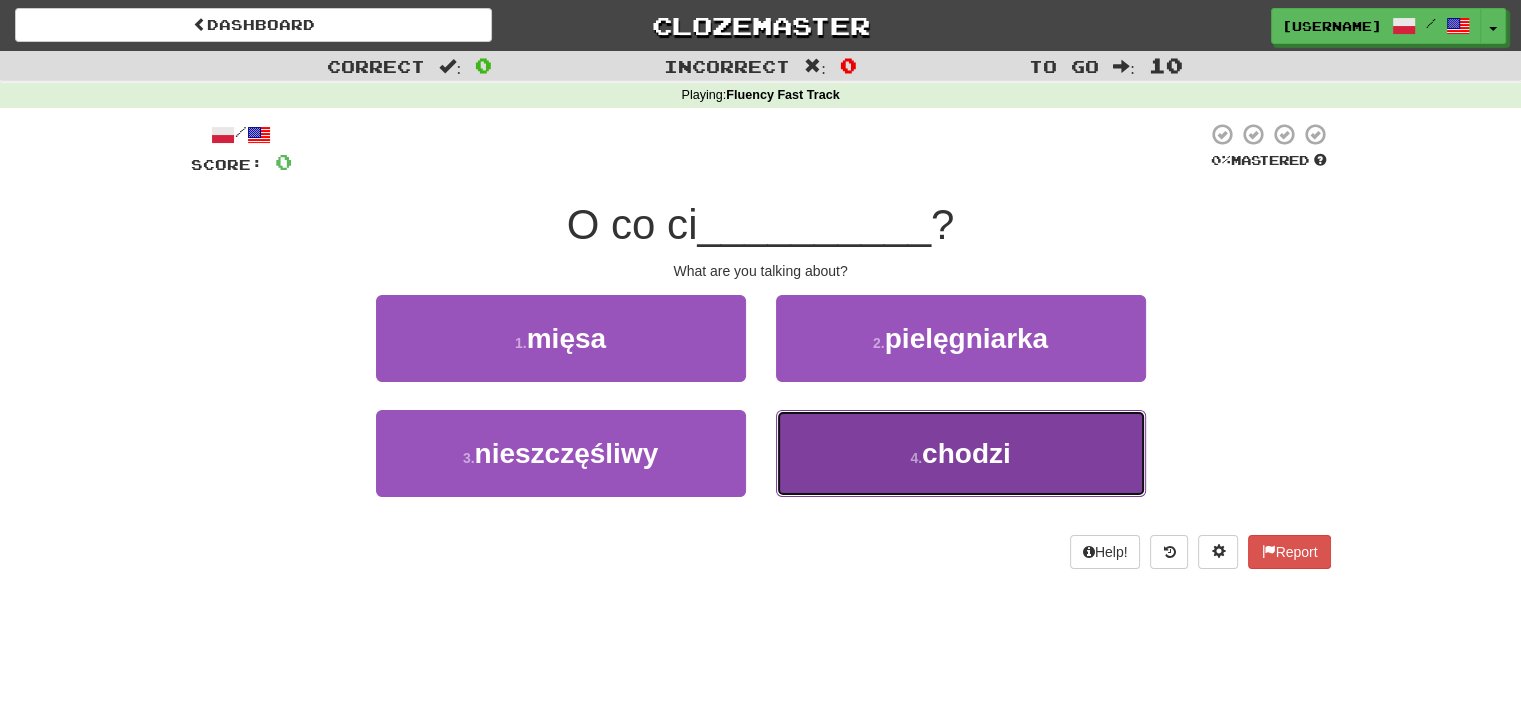 click on "4 .  chodzi" at bounding box center (961, 453) 